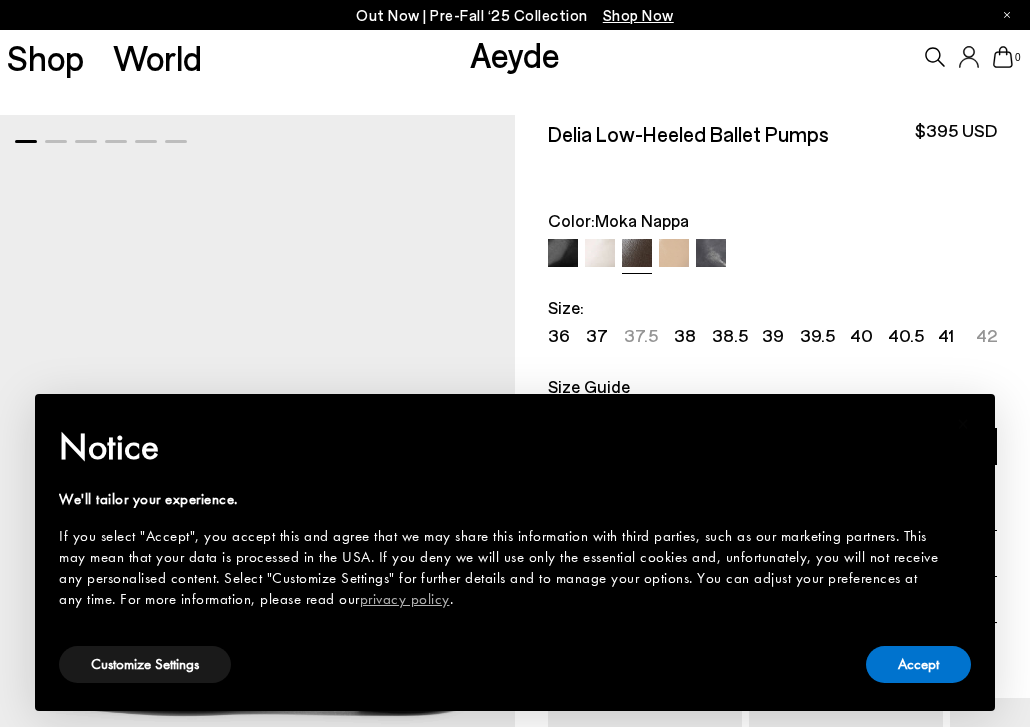 scroll, scrollTop: 0, scrollLeft: 0, axis: both 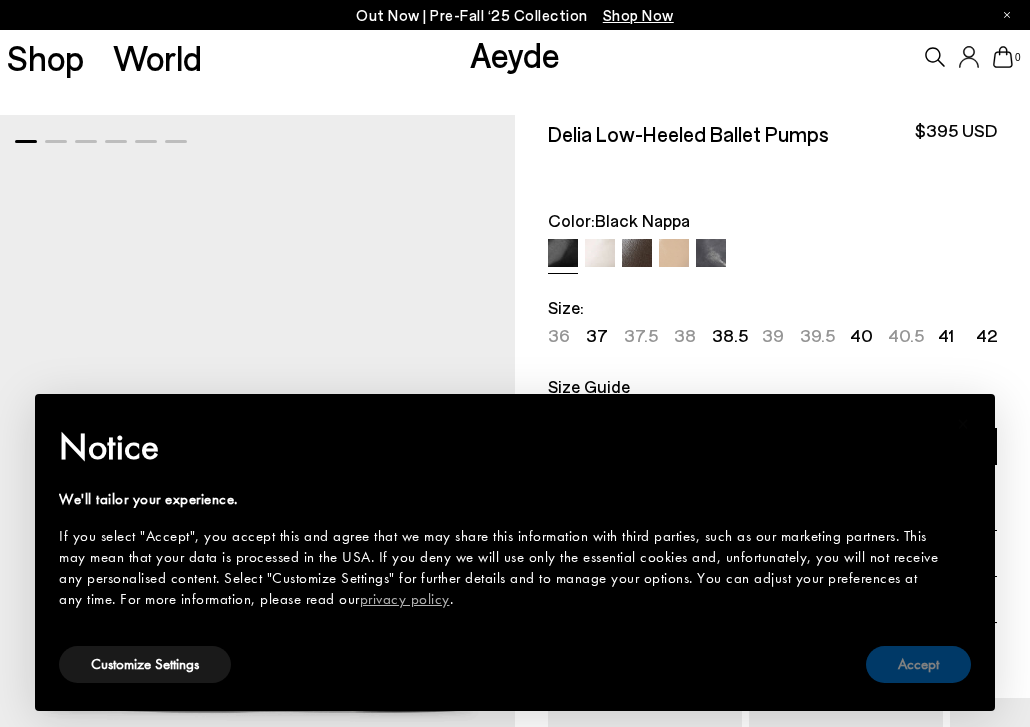 click on "Accept" at bounding box center (918, 664) 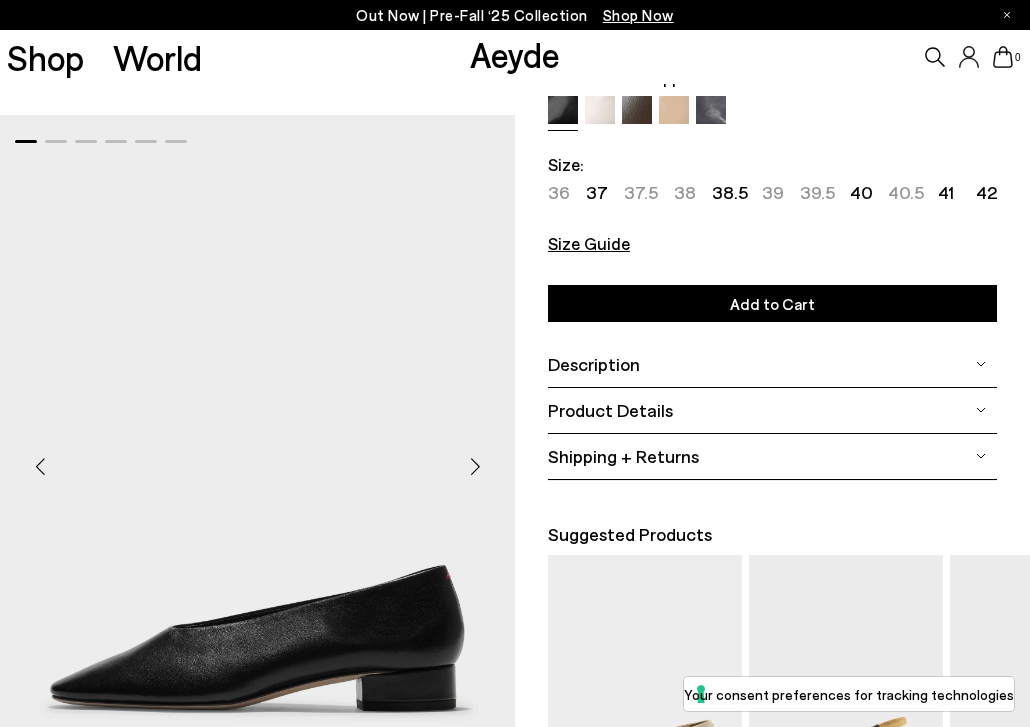 scroll, scrollTop: 199, scrollLeft: 0, axis: vertical 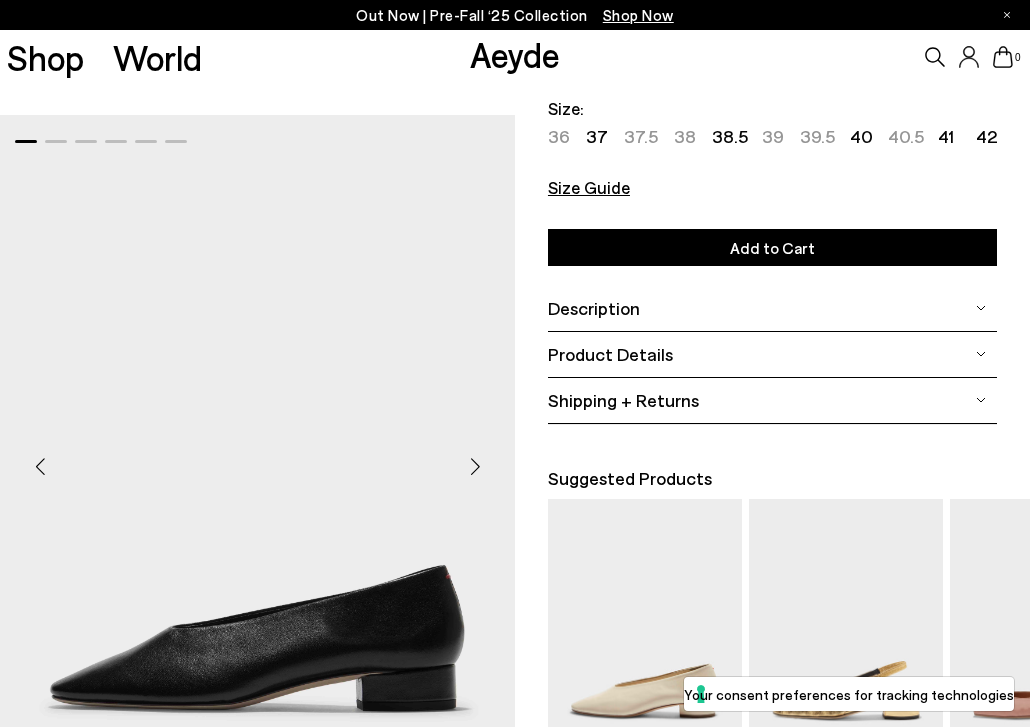 click at bounding box center (475, 466) 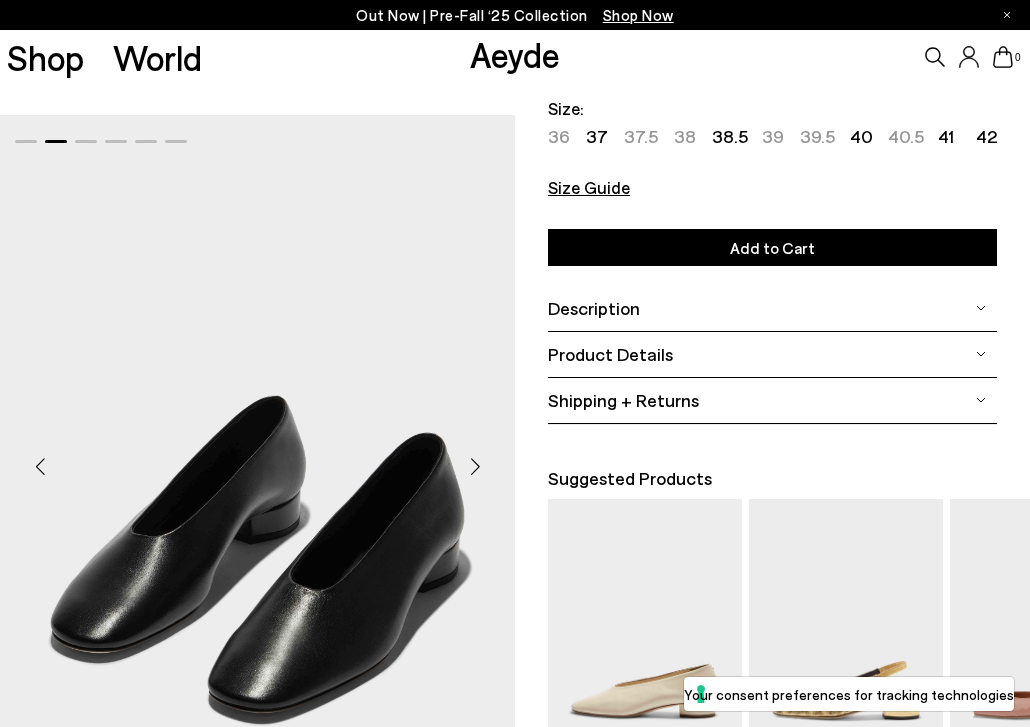 click at bounding box center [475, 466] 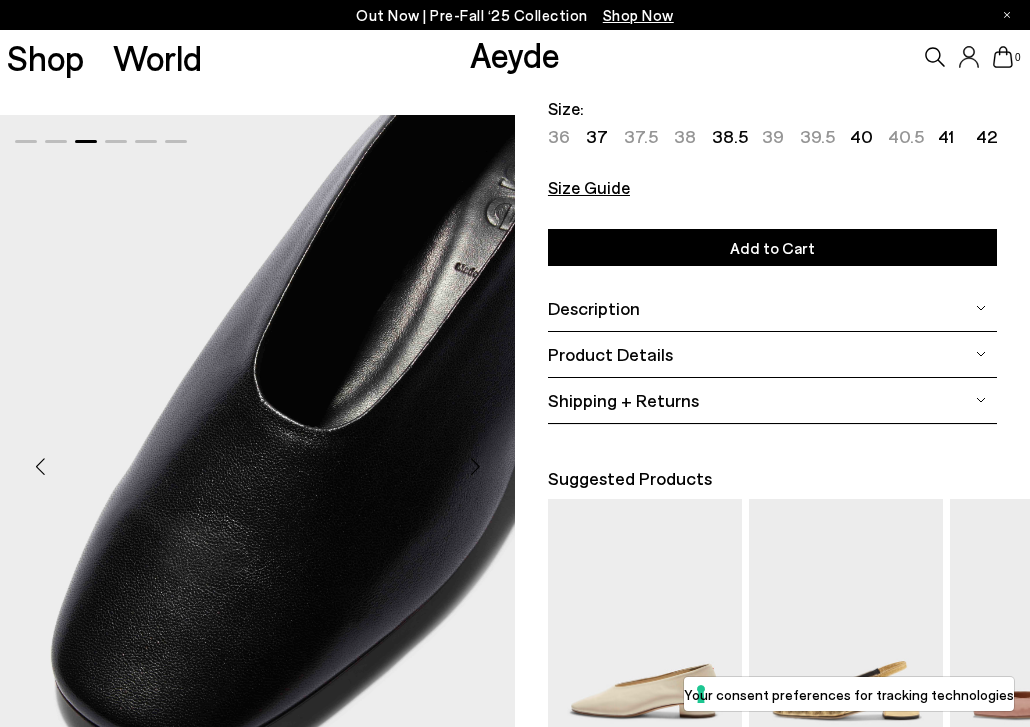 click at bounding box center [475, 466] 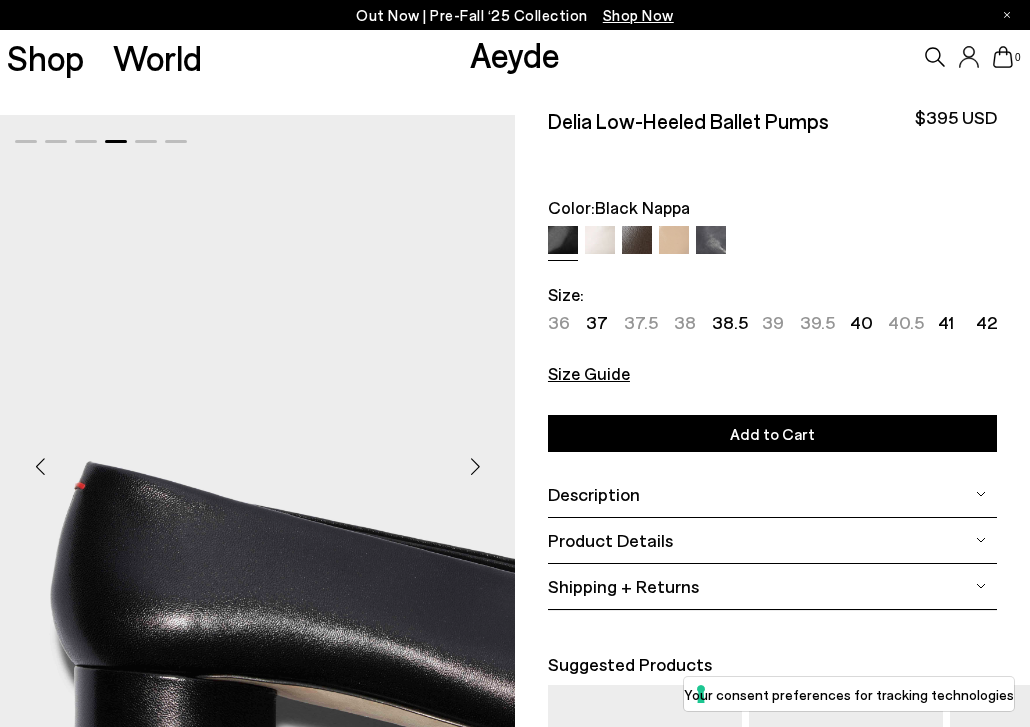 scroll, scrollTop: 0, scrollLeft: 0, axis: both 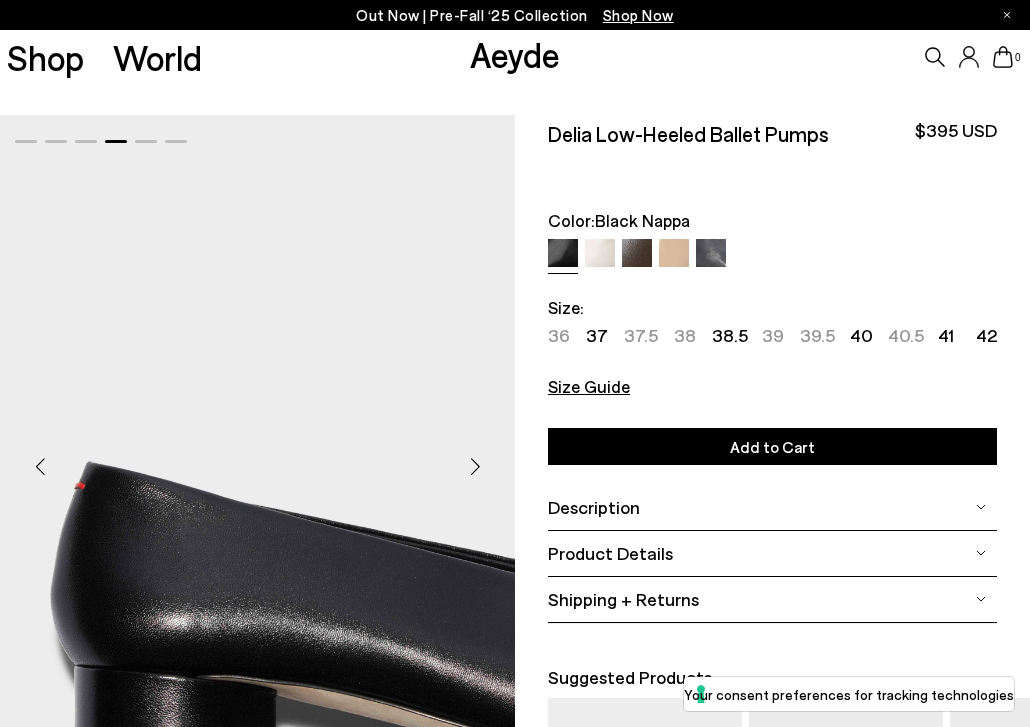 click at bounding box center [674, 254] 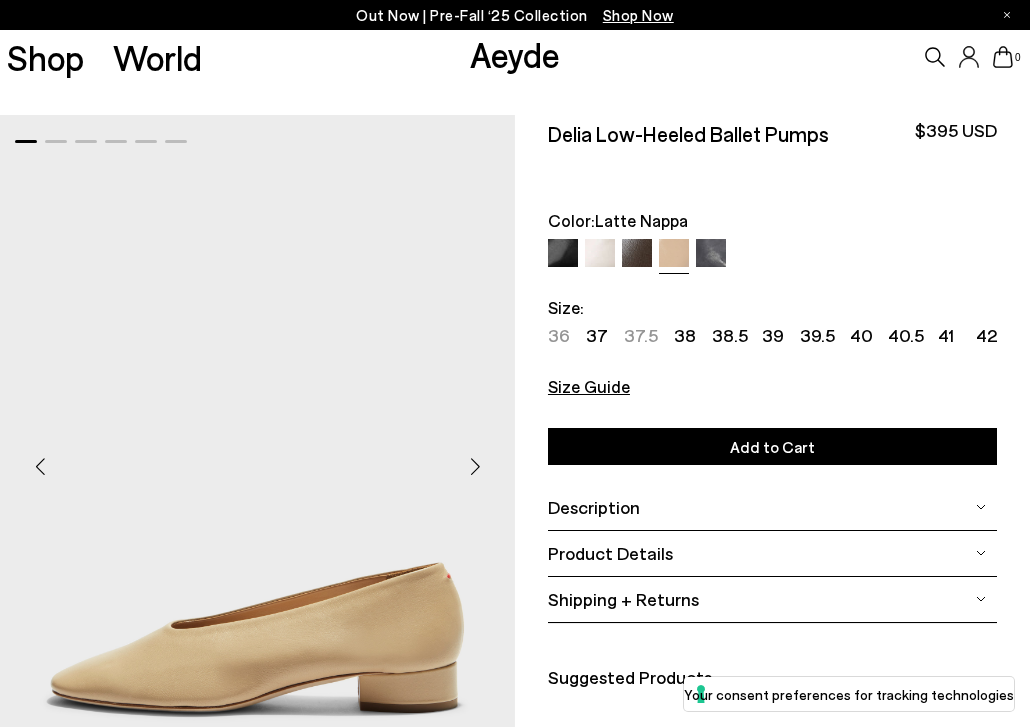 scroll, scrollTop: 0, scrollLeft: 0, axis: both 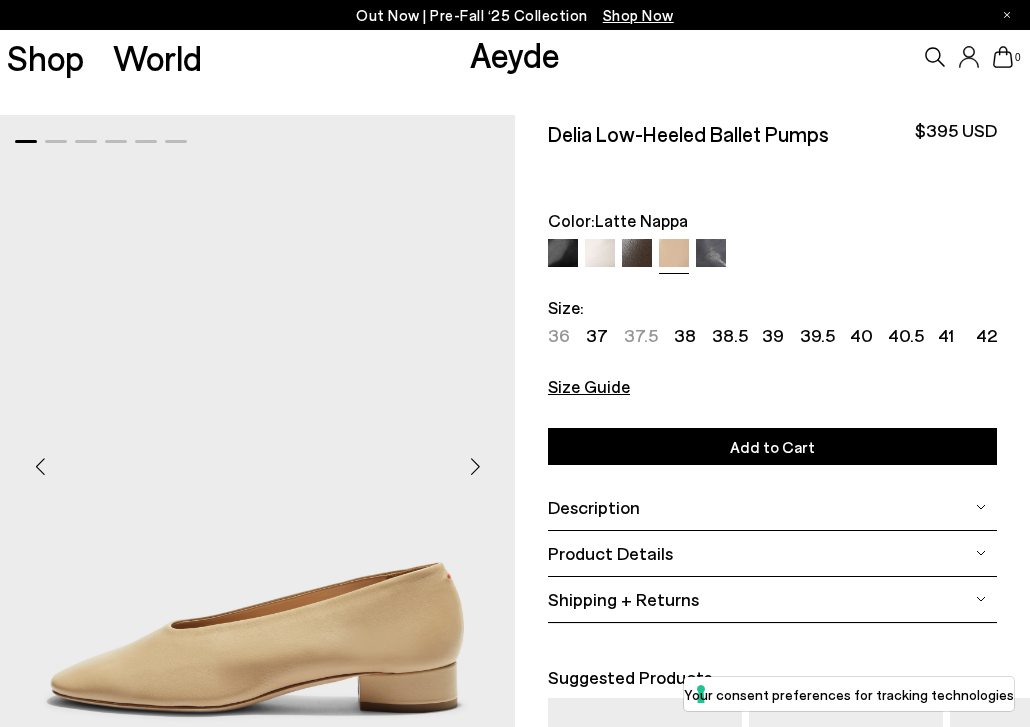 click at bounding box center (600, 254) 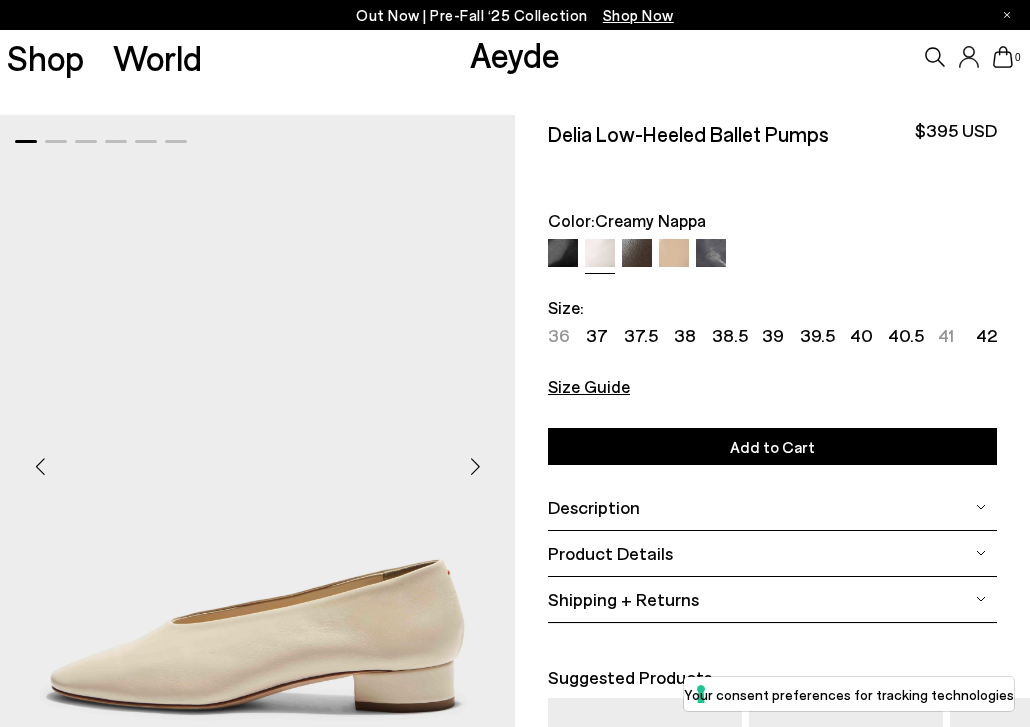 scroll, scrollTop: 0, scrollLeft: 0, axis: both 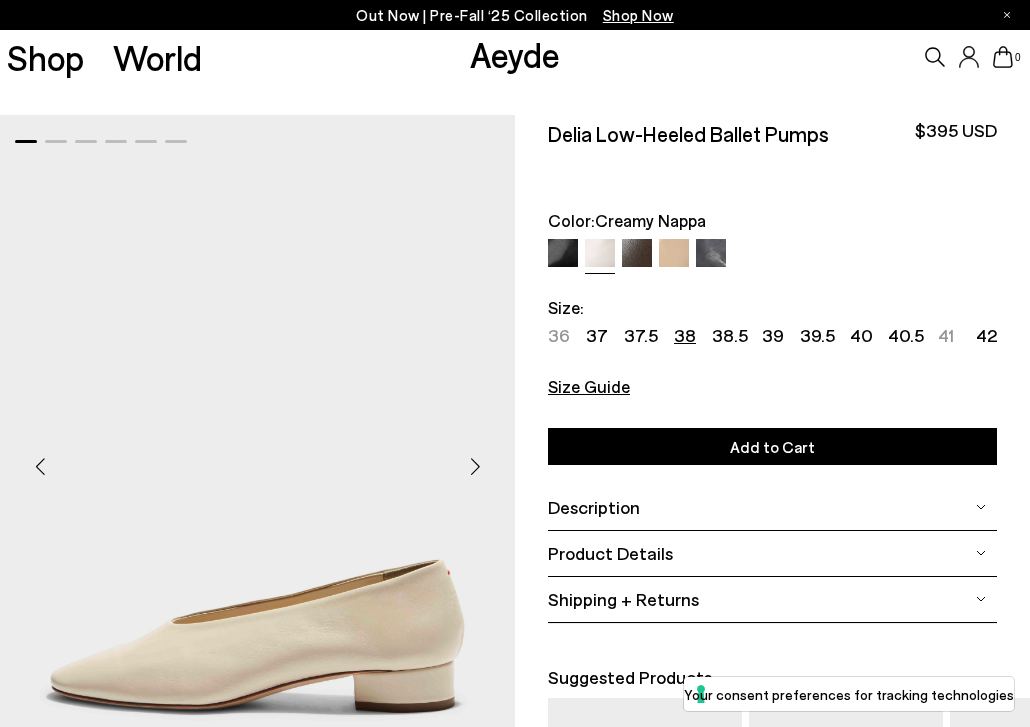 click on "38" at bounding box center (685, 335) 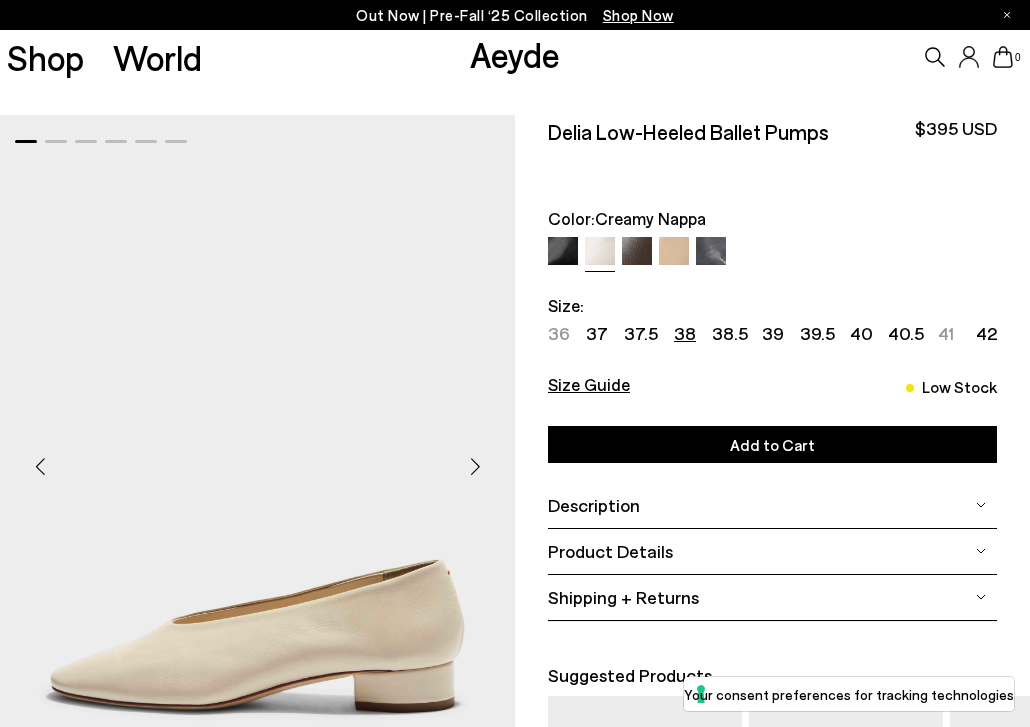 scroll, scrollTop: 0, scrollLeft: 0, axis: both 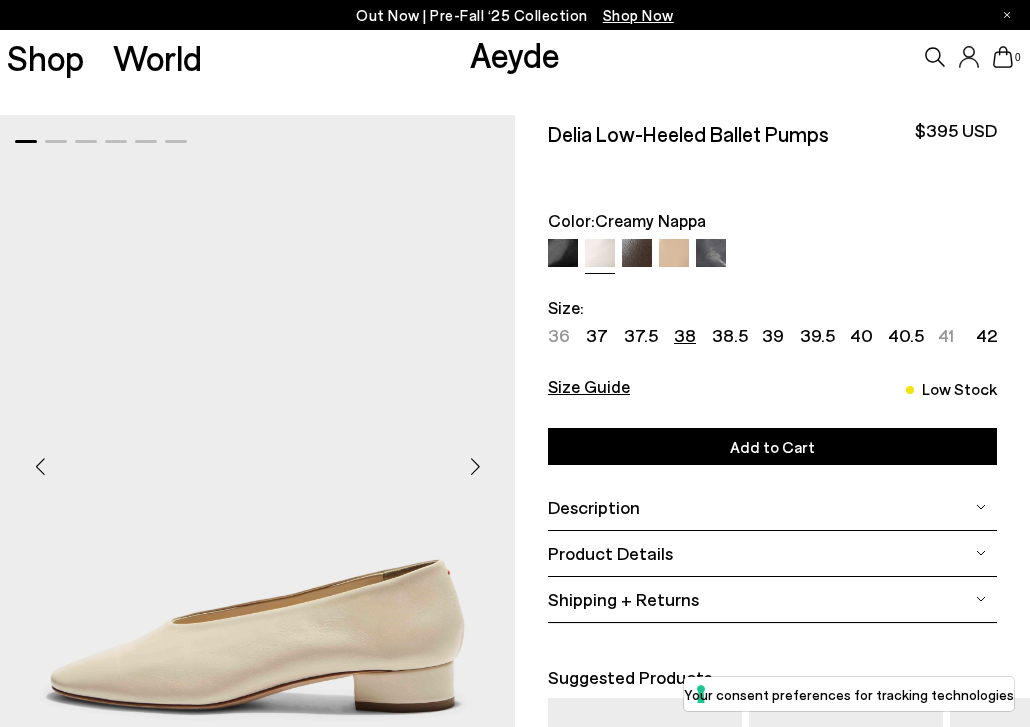click at bounding box center (475, 466) 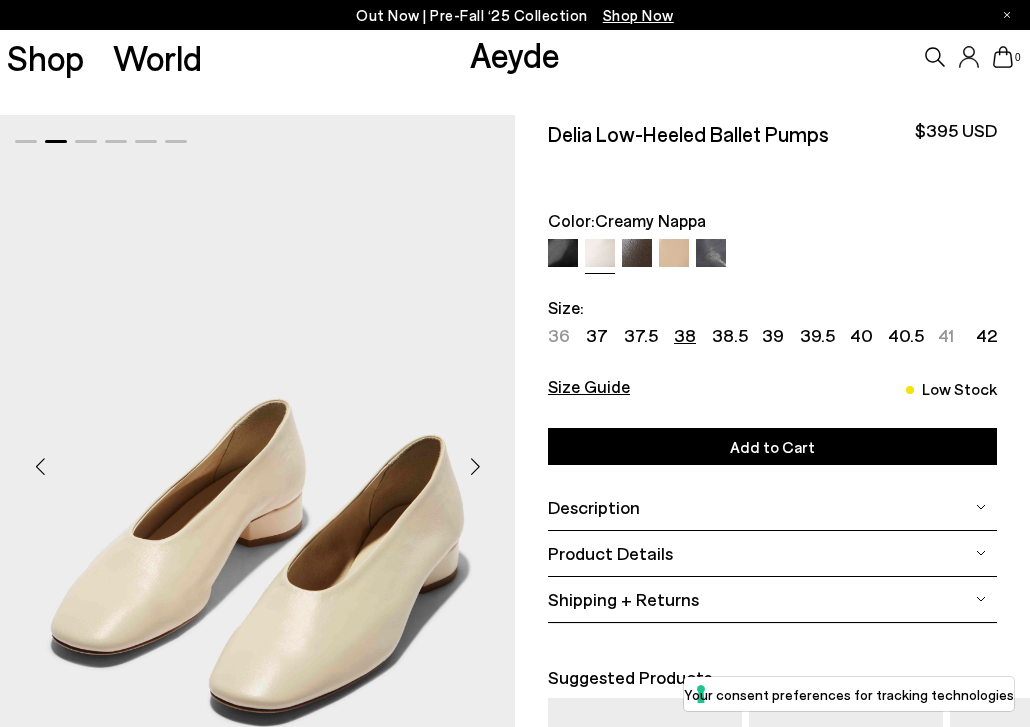 click at bounding box center (475, 466) 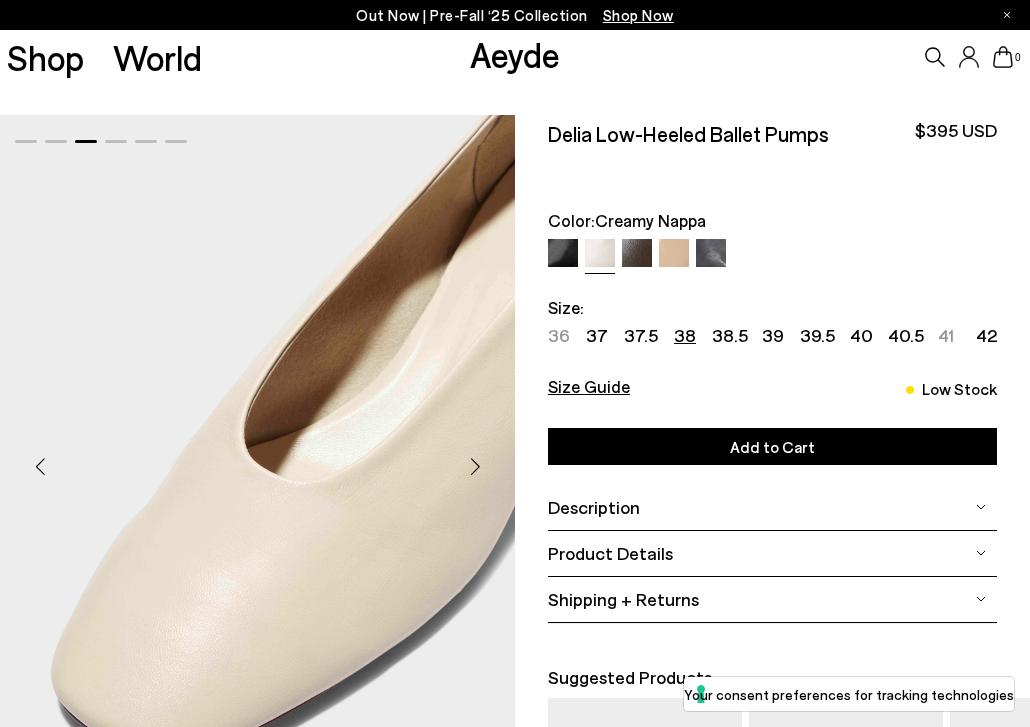 click at bounding box center [475, 466] 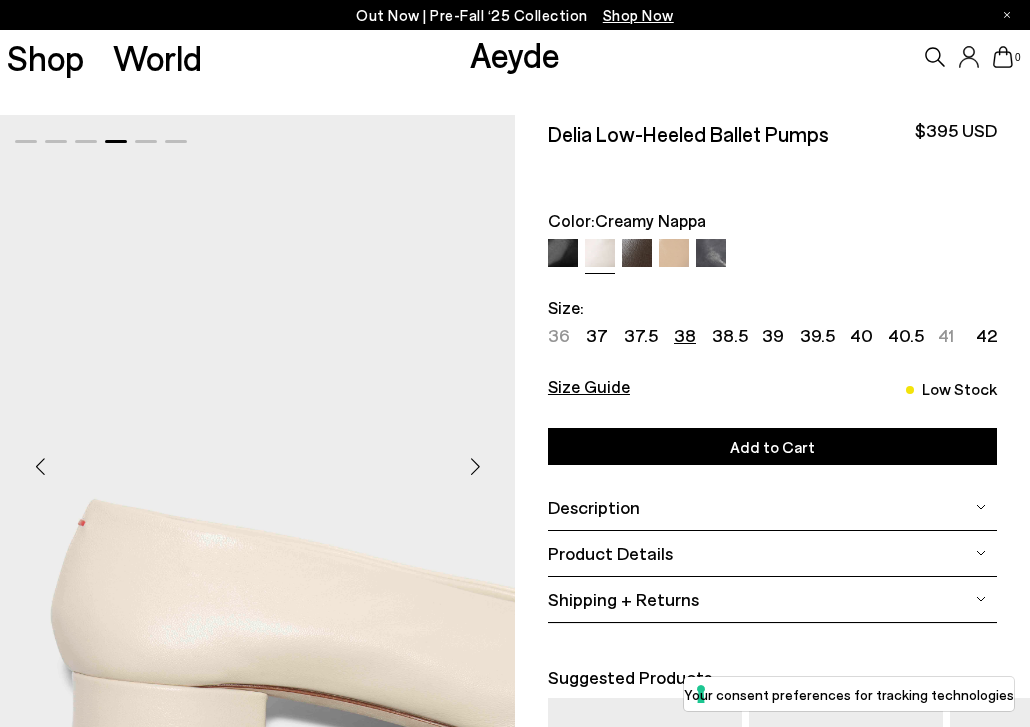 click at bounding box center [475, 466] 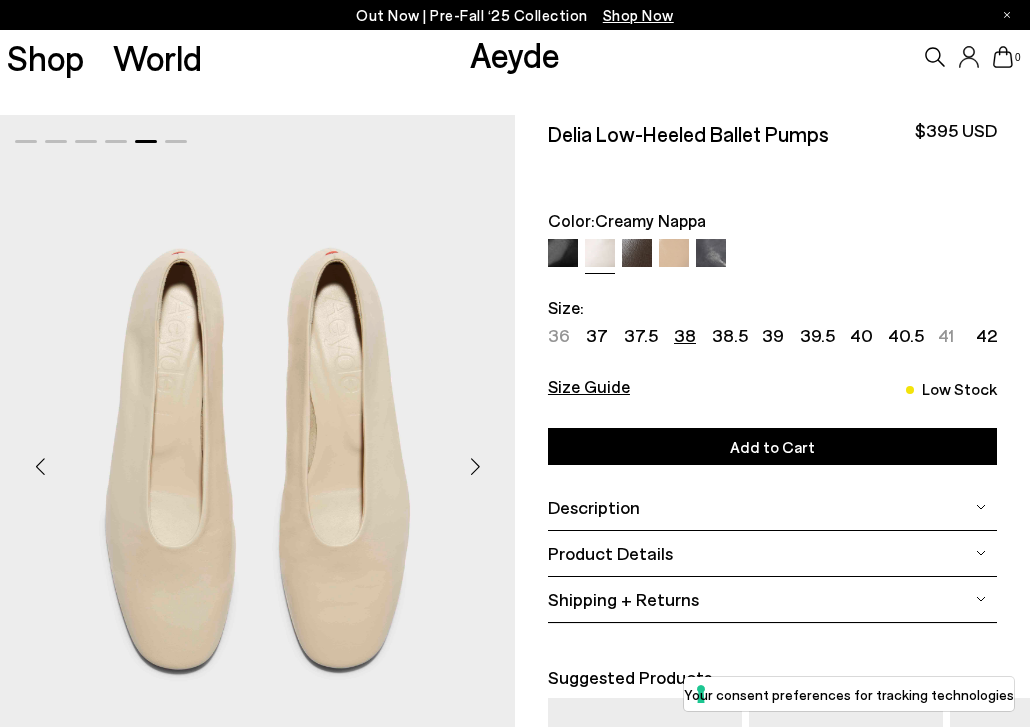click at bounding box center [475, 466] 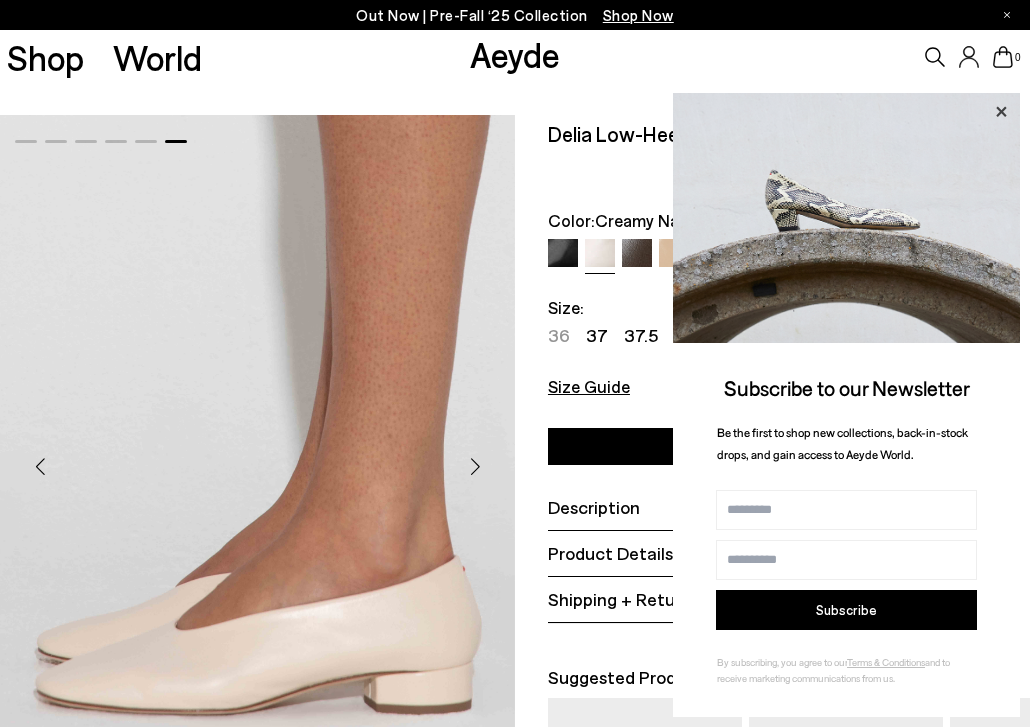 click on "Free shipping to United States on all orders
Your item is added to cart.
View Cart
×
Out Now | Pre-Fall ‘25 Collection
Shop Now
Shop
World
Aeyde
0" at bounding box center (515, 363) 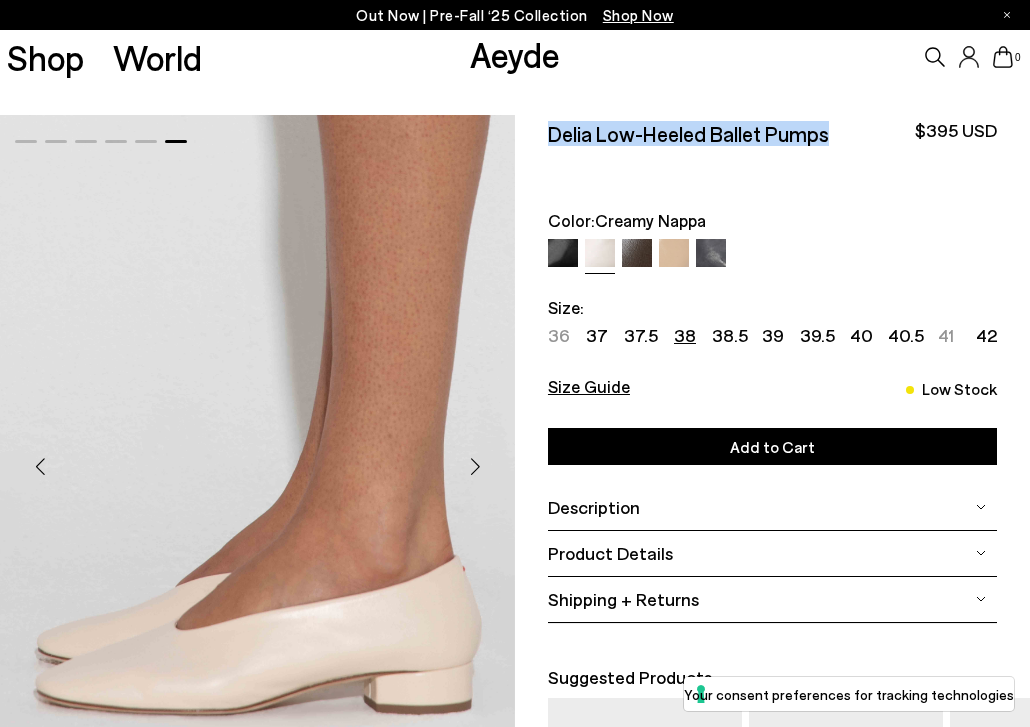 drag, startPoint x: 839, startPoint y: 134, endPoint x: 545, endPoint y: 136, distance: 294.0068 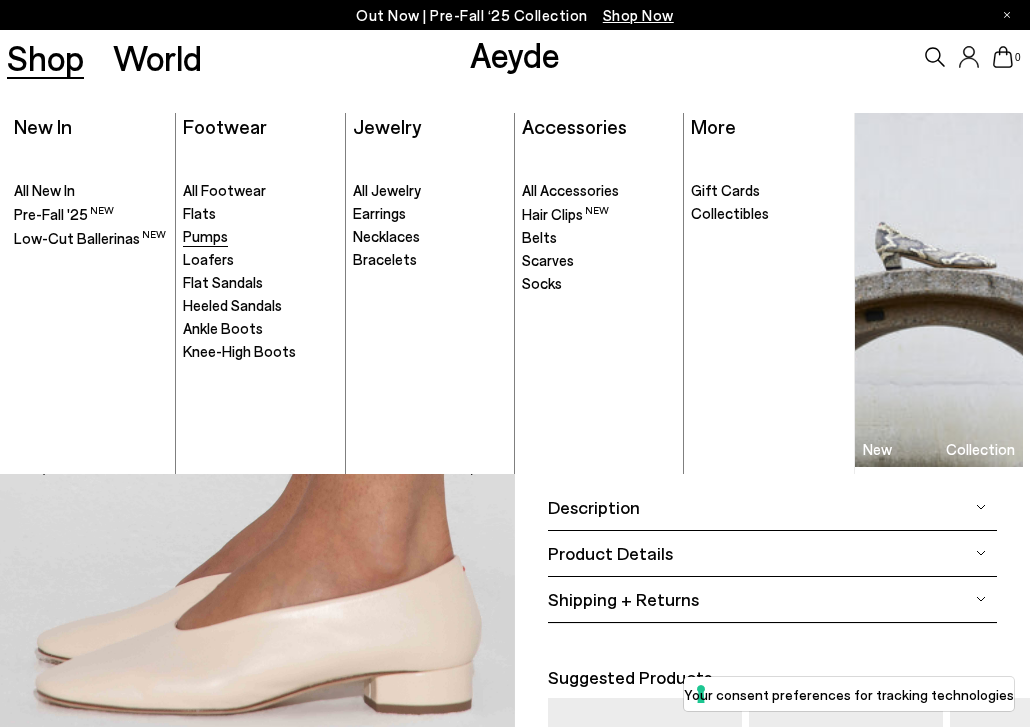 click on "Pumps" at bounding box center [205, 236] 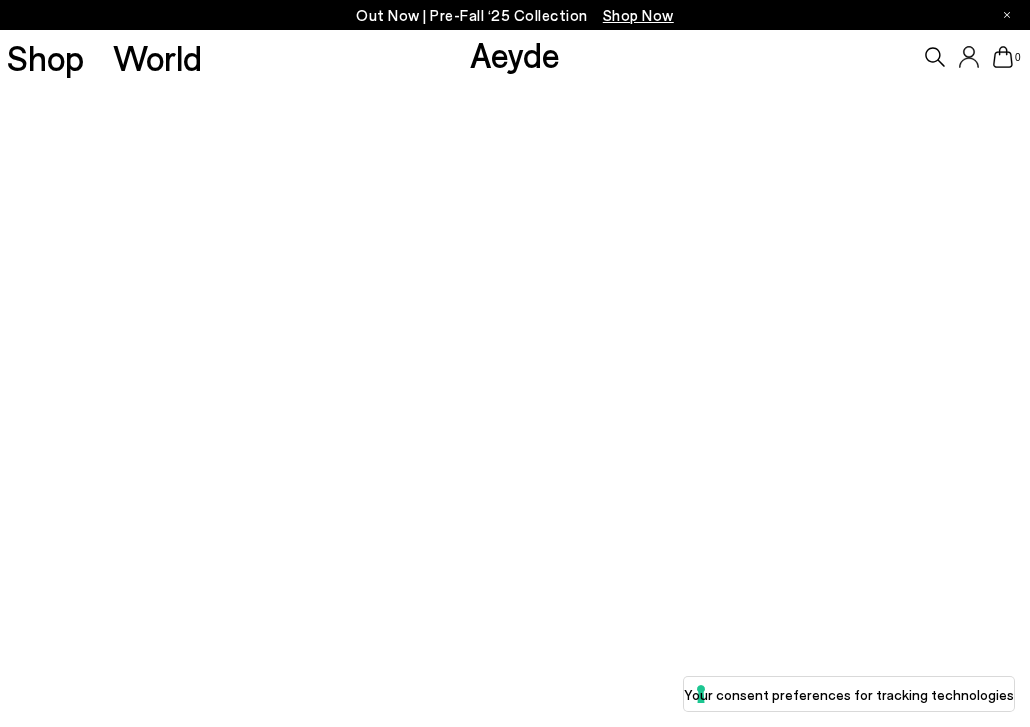 scroll, scrollTop: 0, scrollLeft: 0, axis: both 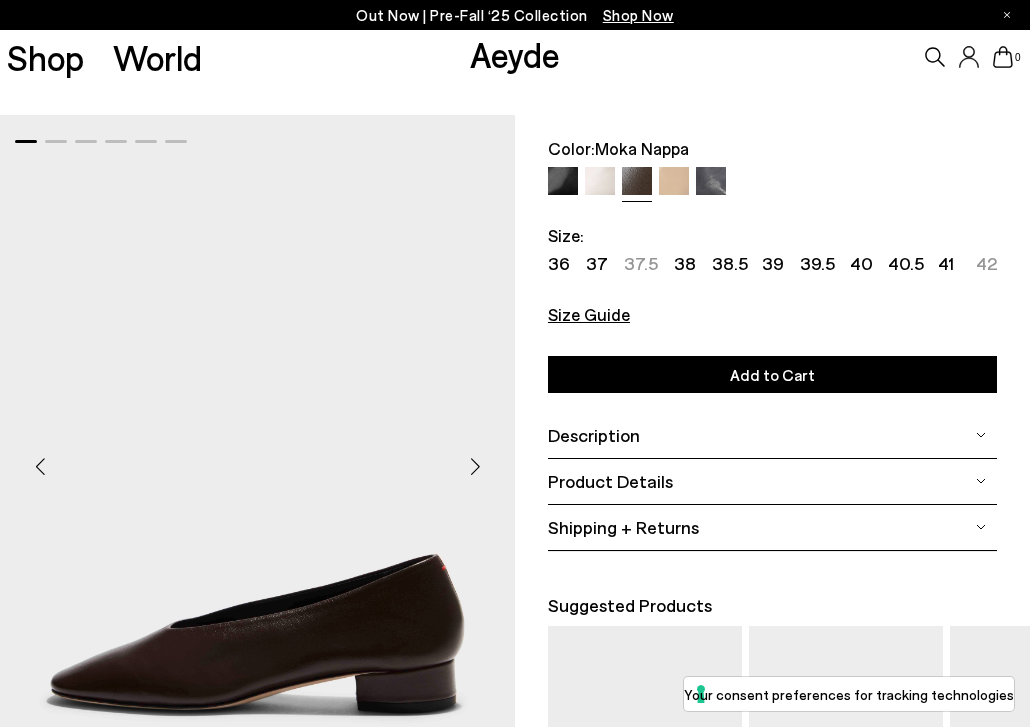 click at bounding box center (600, 182) 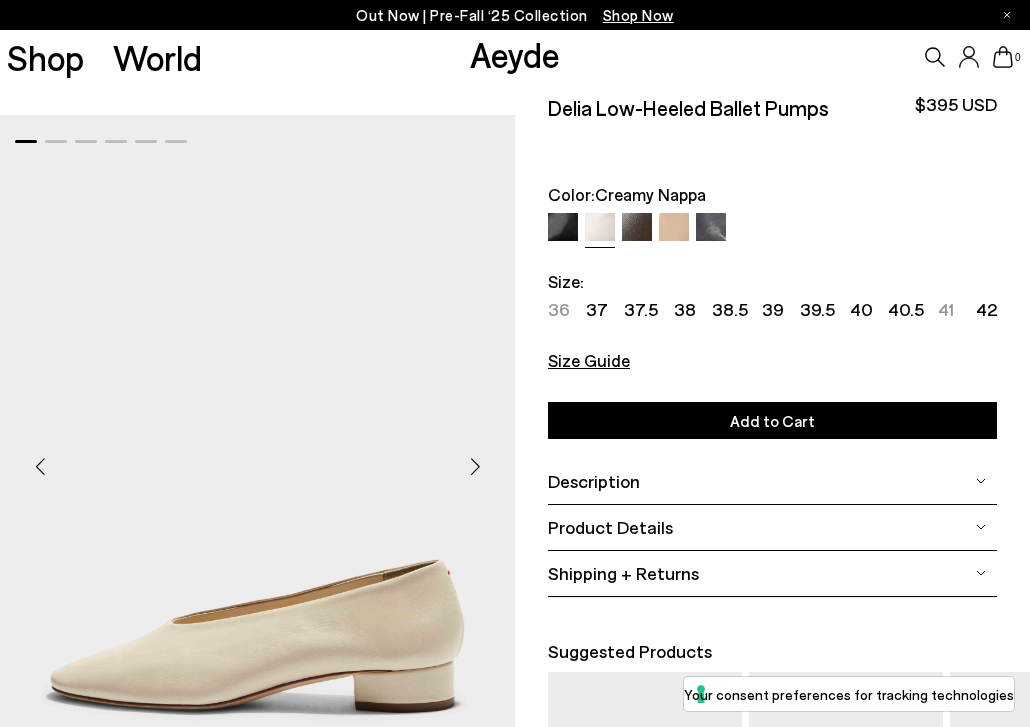 scroll, scrollTop: 27, scrollLeft: 0, axis: vertical 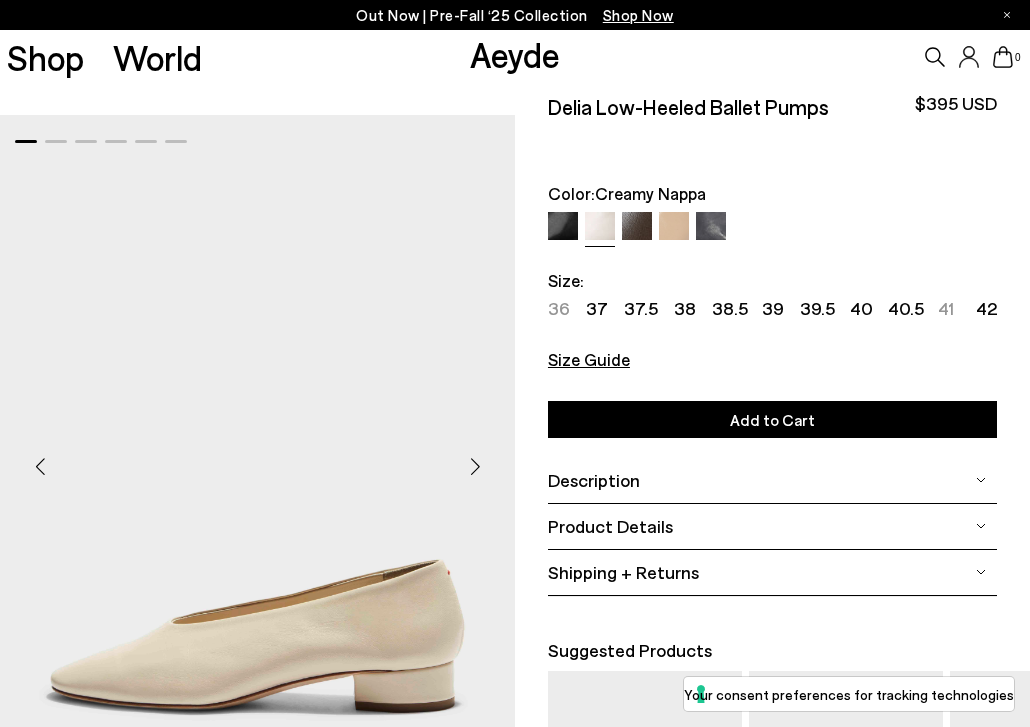click at bounding box center (674, 227) 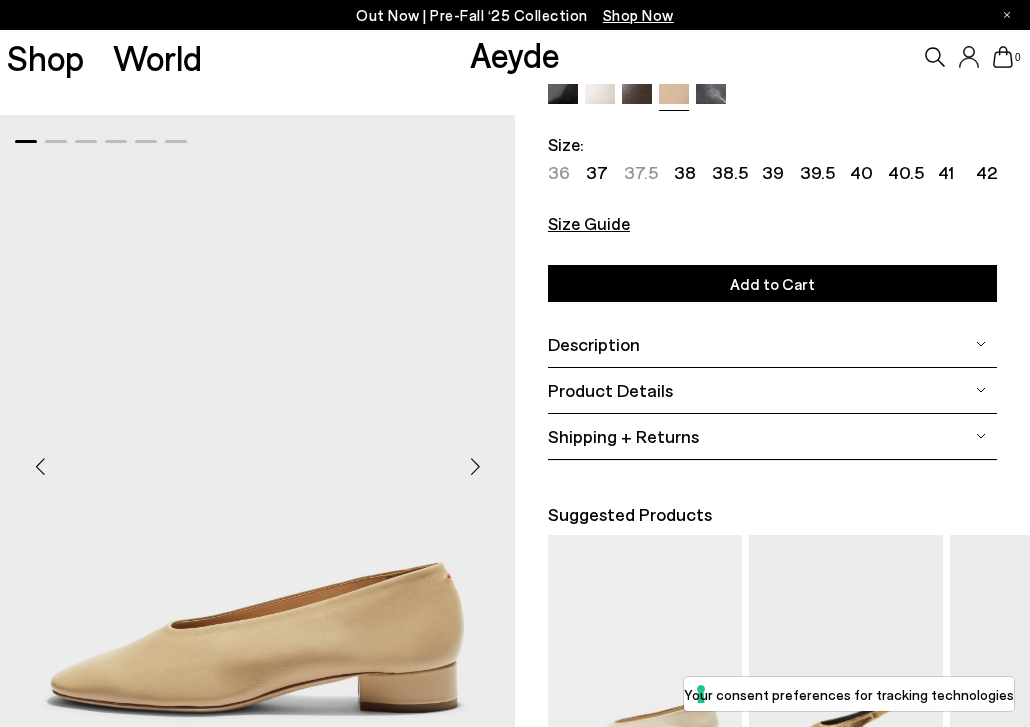 scroll, scrollTop: 0, scrollLeft: 0, axis: both 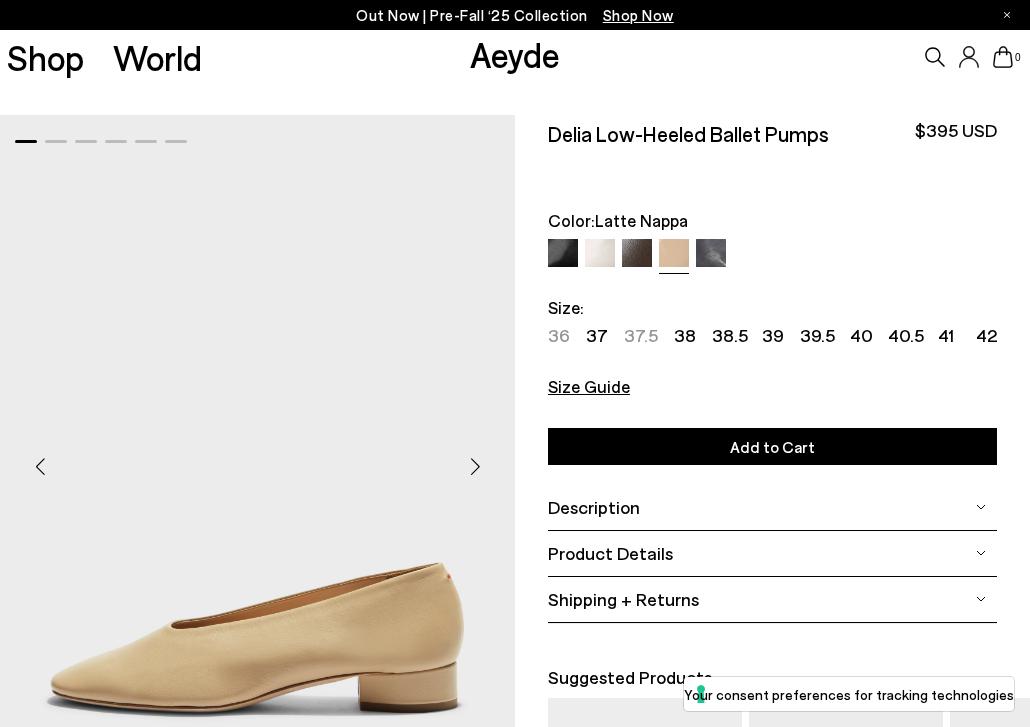 click at bounding box center [637, 254] 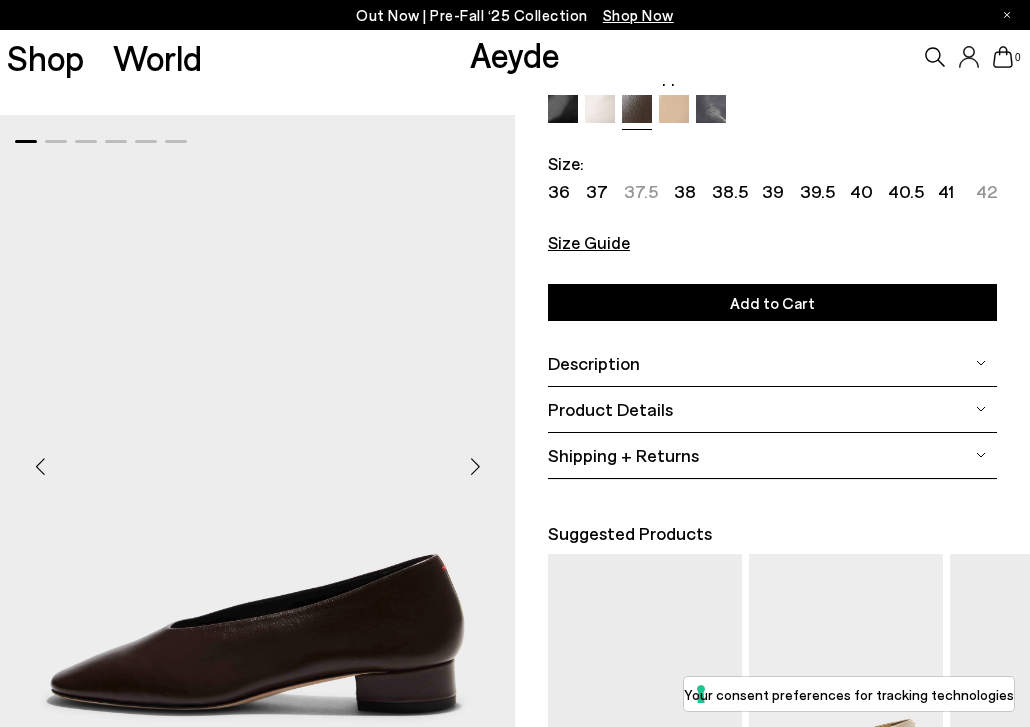 scroll, scrollTop: 0, scrollLeft: 0, axis: both 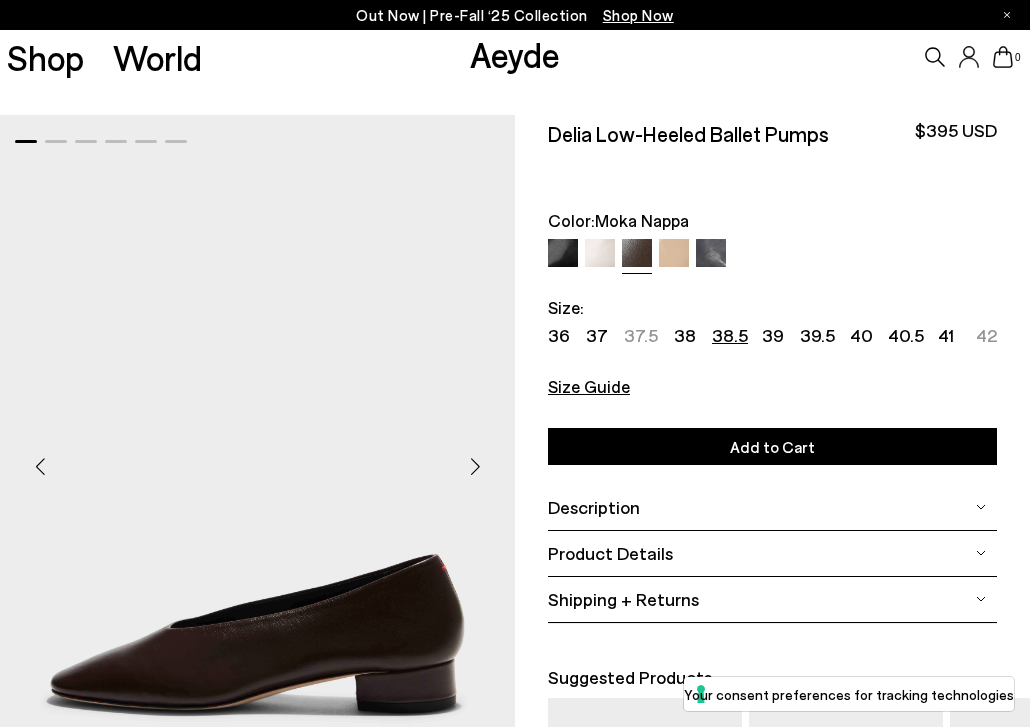 click on "38.5" at bounding box center [730, 335] 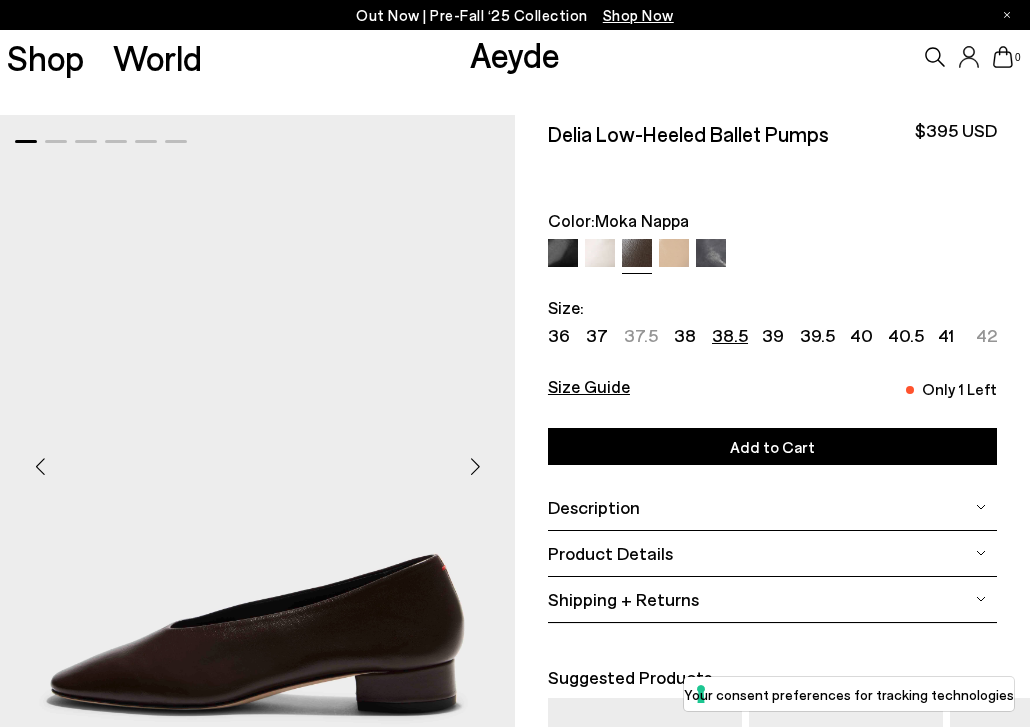 click on "Add to Cart
Select a Size" at bounding box center (772, 446) 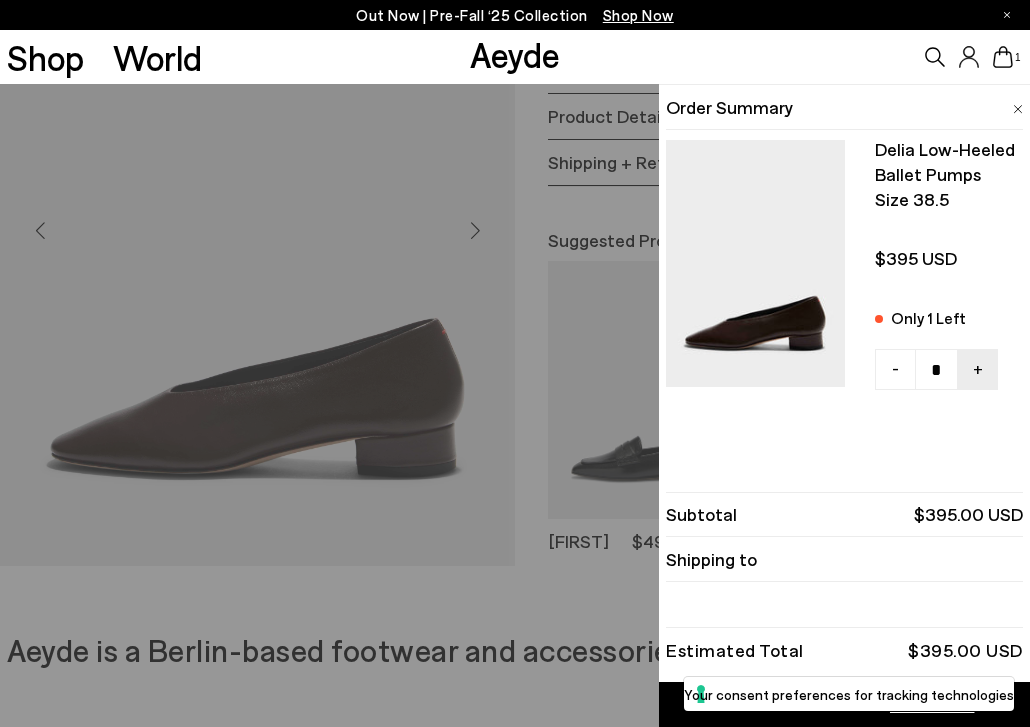 scroll, scrollTop: 474, scrollLeft: 0, axis: vertical 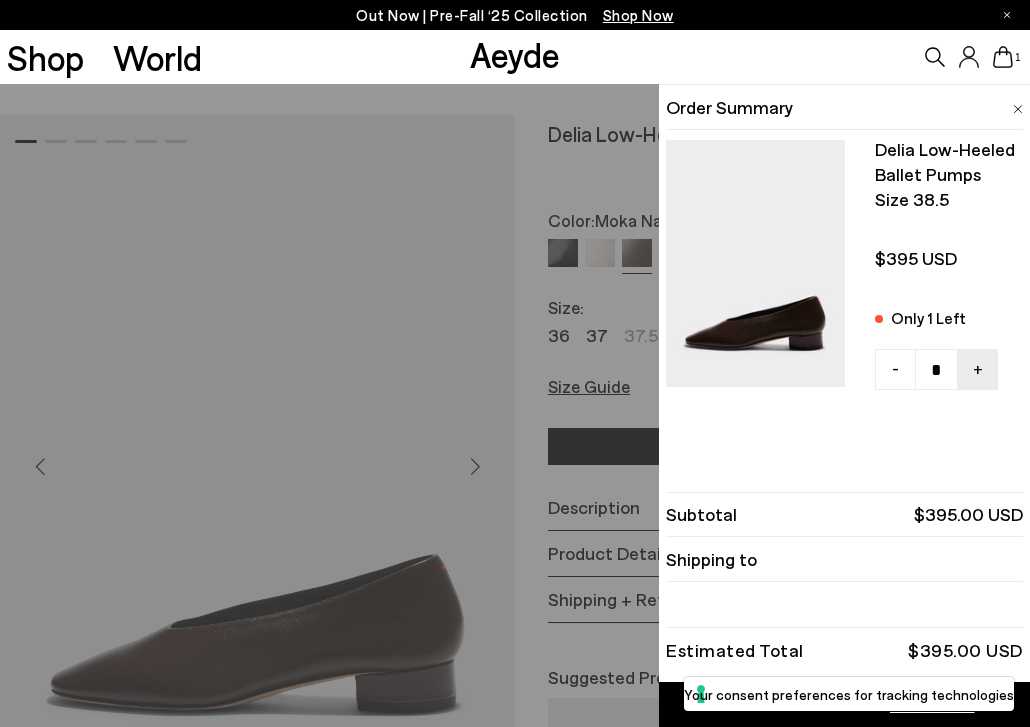 click at bounding box center [1018, 109] 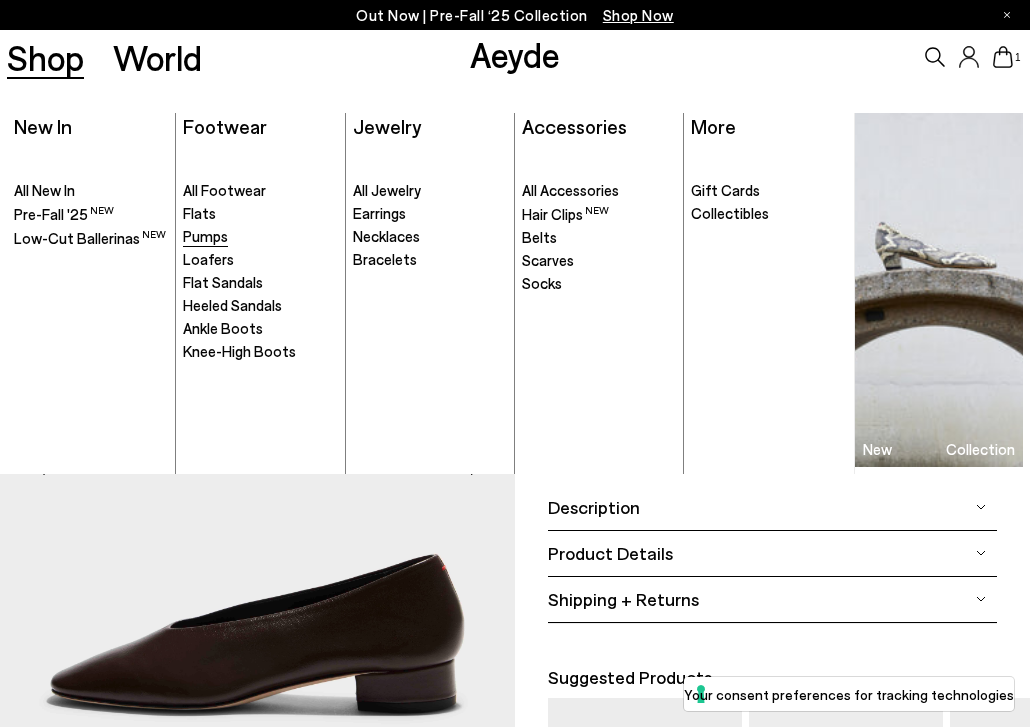 click on "Pumps" at bounding box center [205, 236] 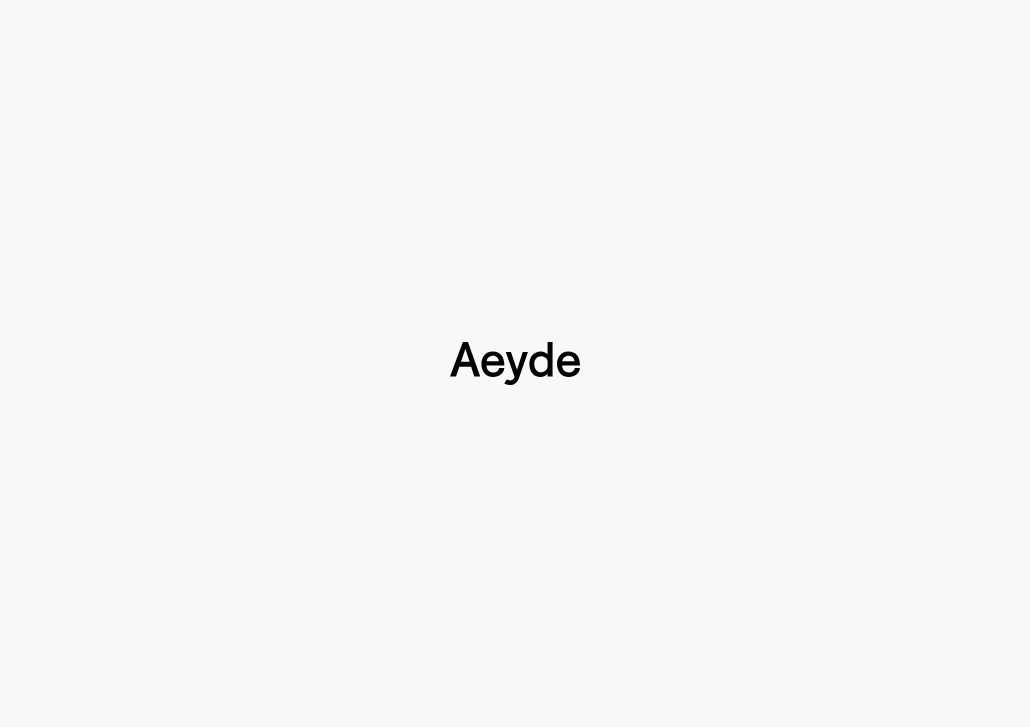 type 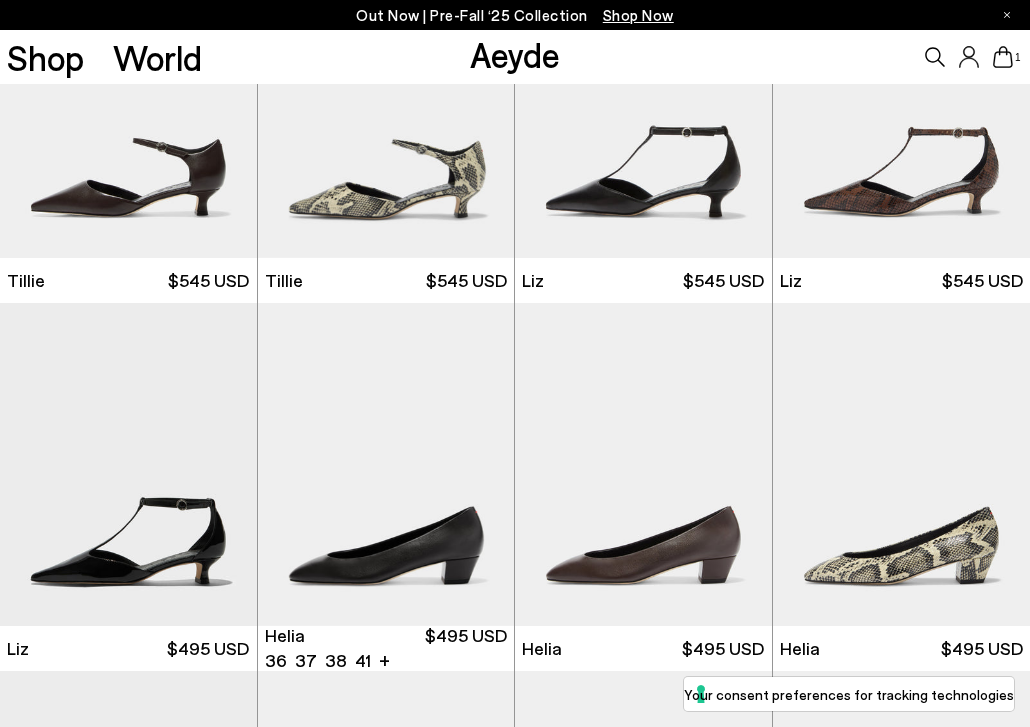 scroll, scrollTop: 521, scrollLeft: 0, axis: vertical 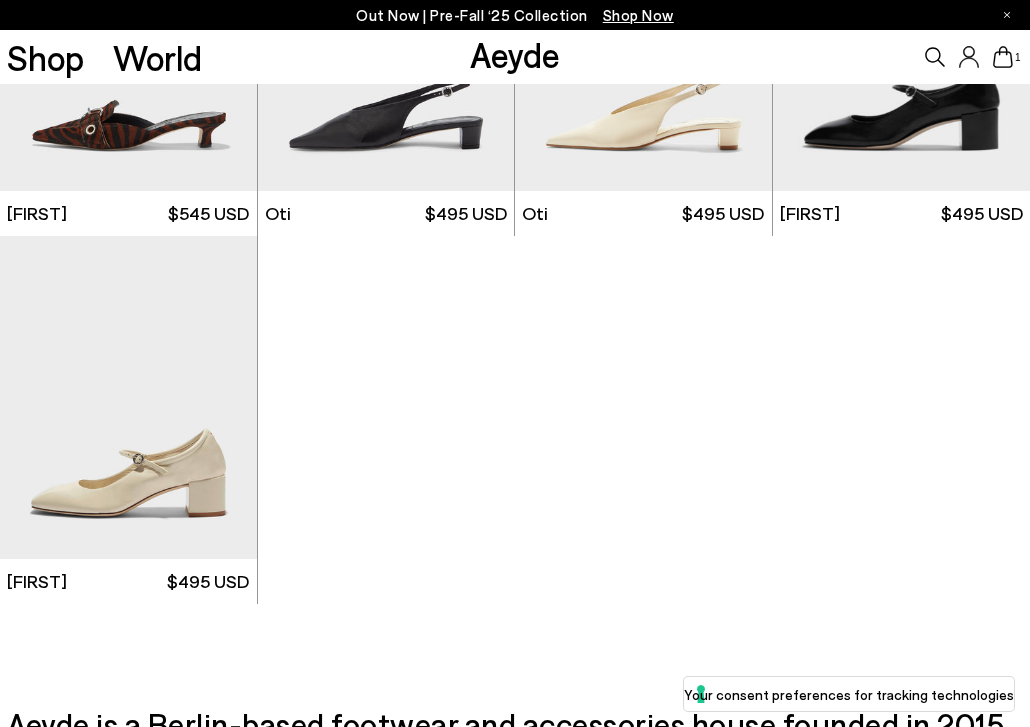 click 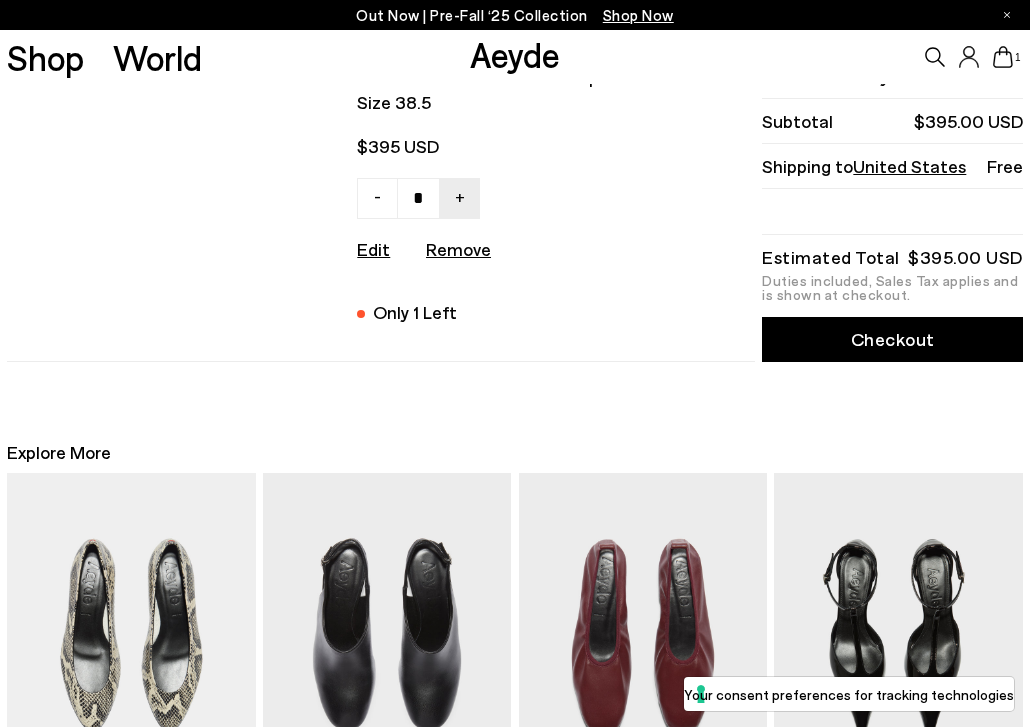 scroll, scrollTop: 0, scrollLeft: 0, axis: both 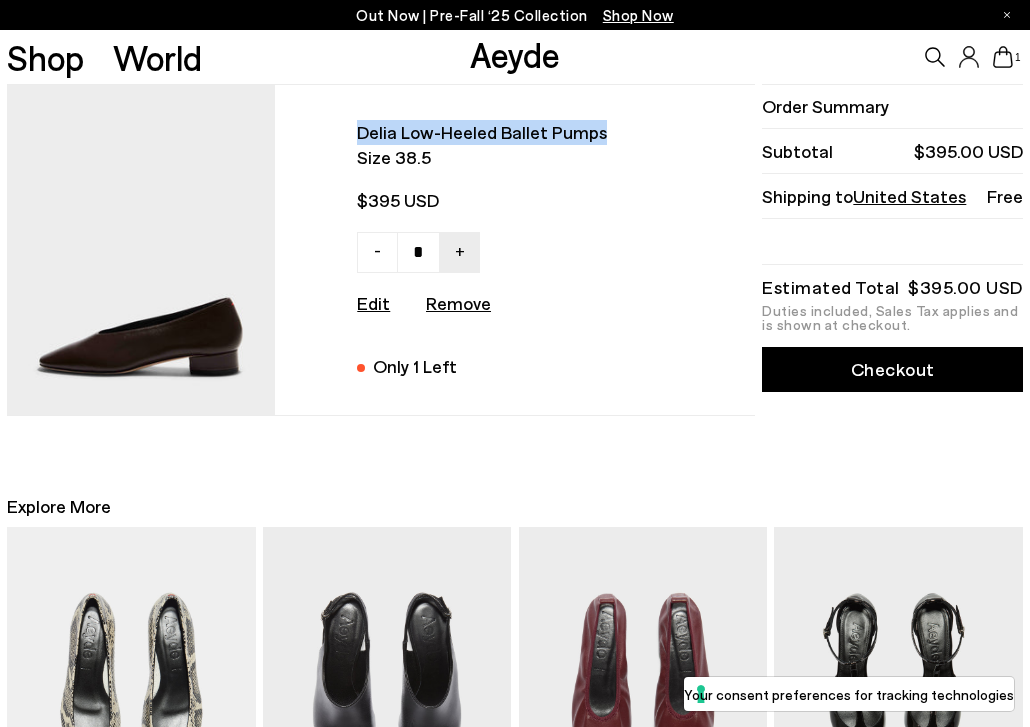 drag, startPoint x: 615, startPoint y: 133, endPoint x: 352, endPoint y: 129, distance: 263.03043 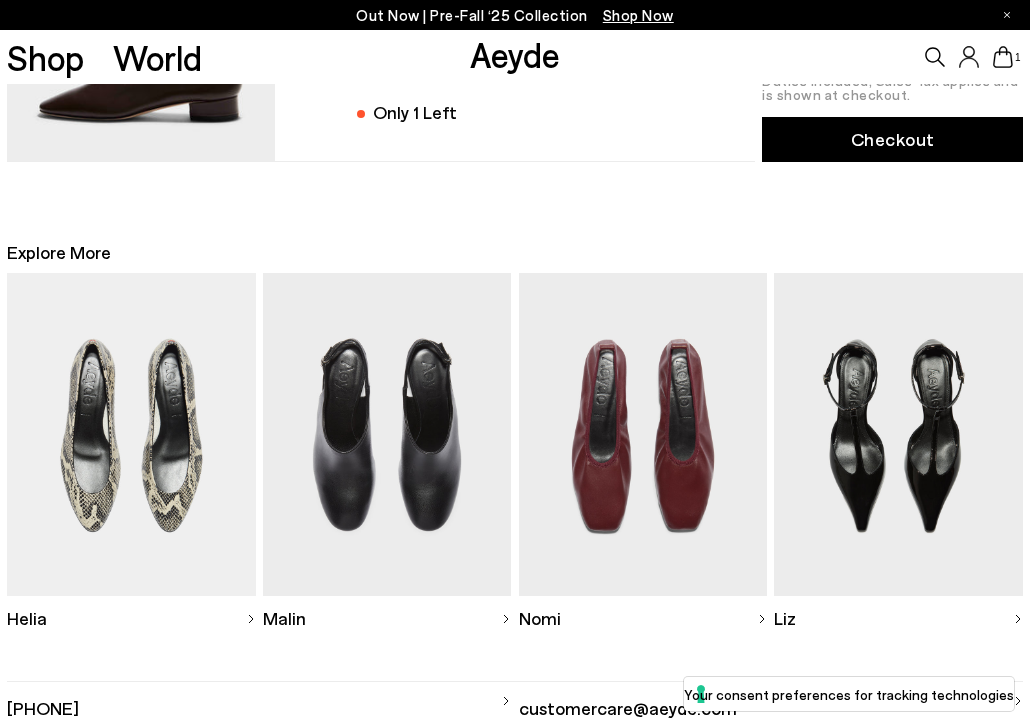 scroll, scrollTop: 0, scrollLeft: 0, axis: both 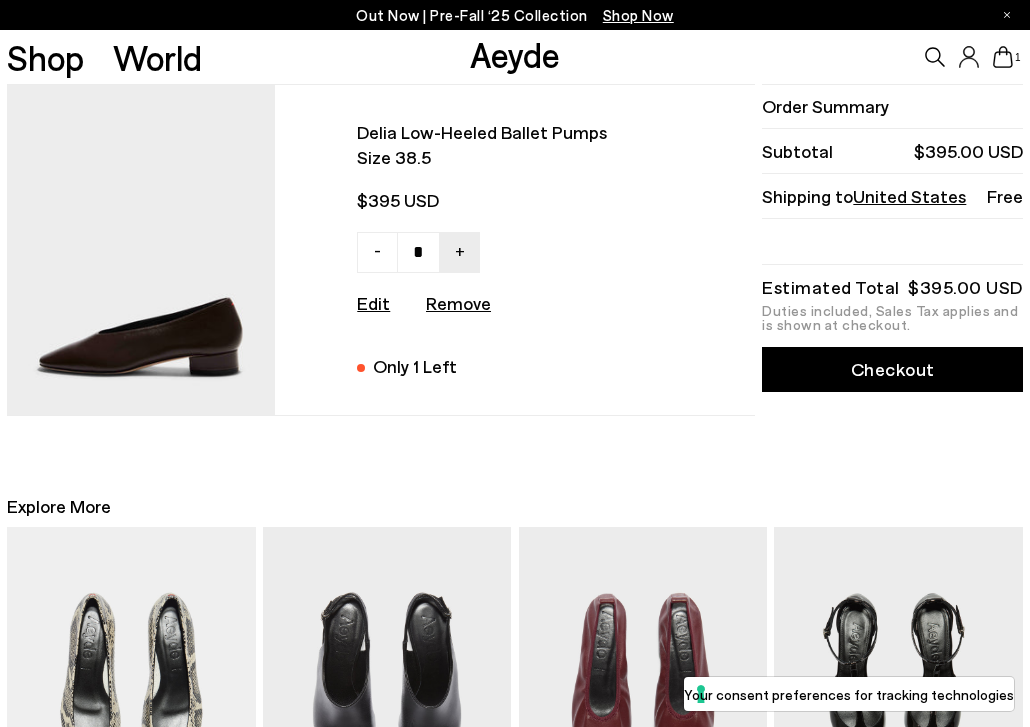 click on "Remove" at bounding box center [458, 303] 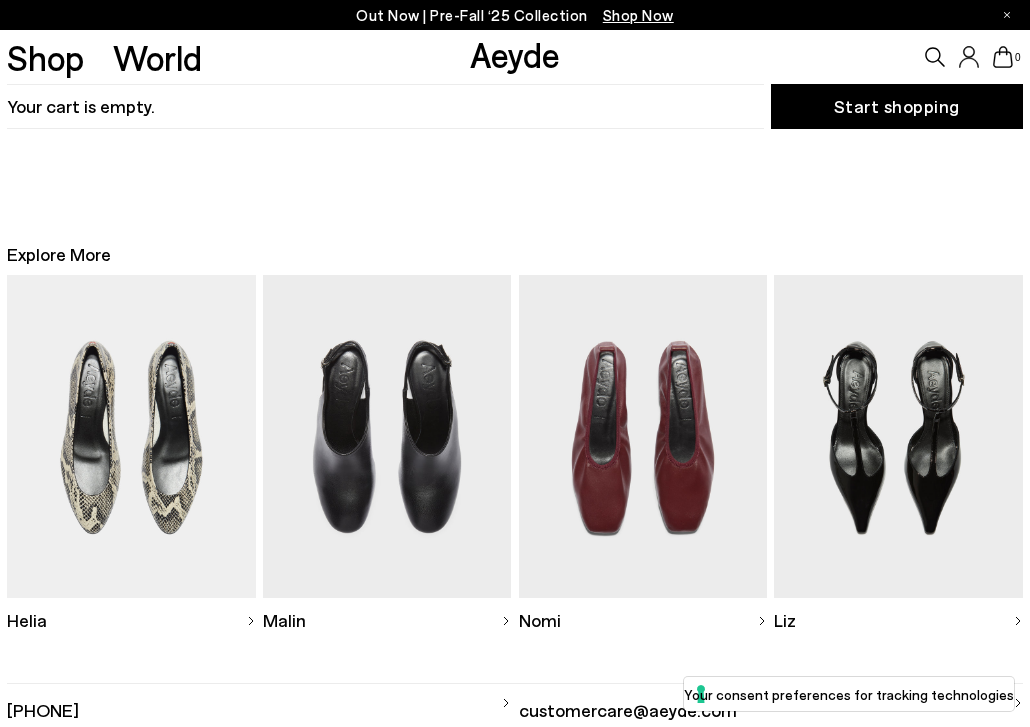 scroll, scrollTop: 158, scrollLeft: 0, axis: vertical 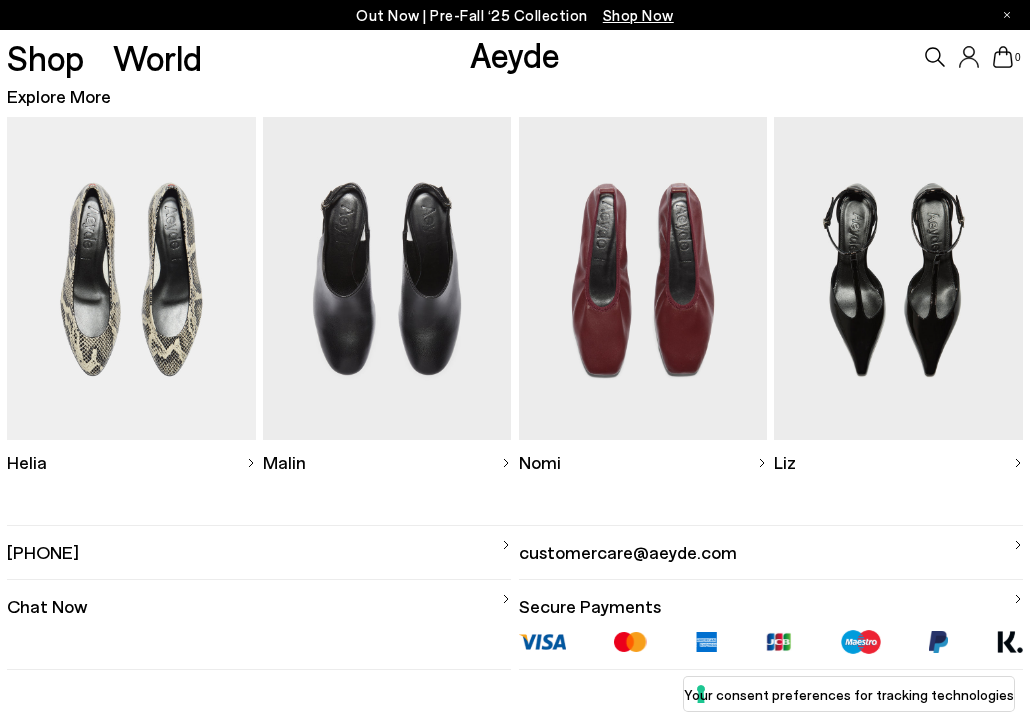 click at bounding box center (898, 278) 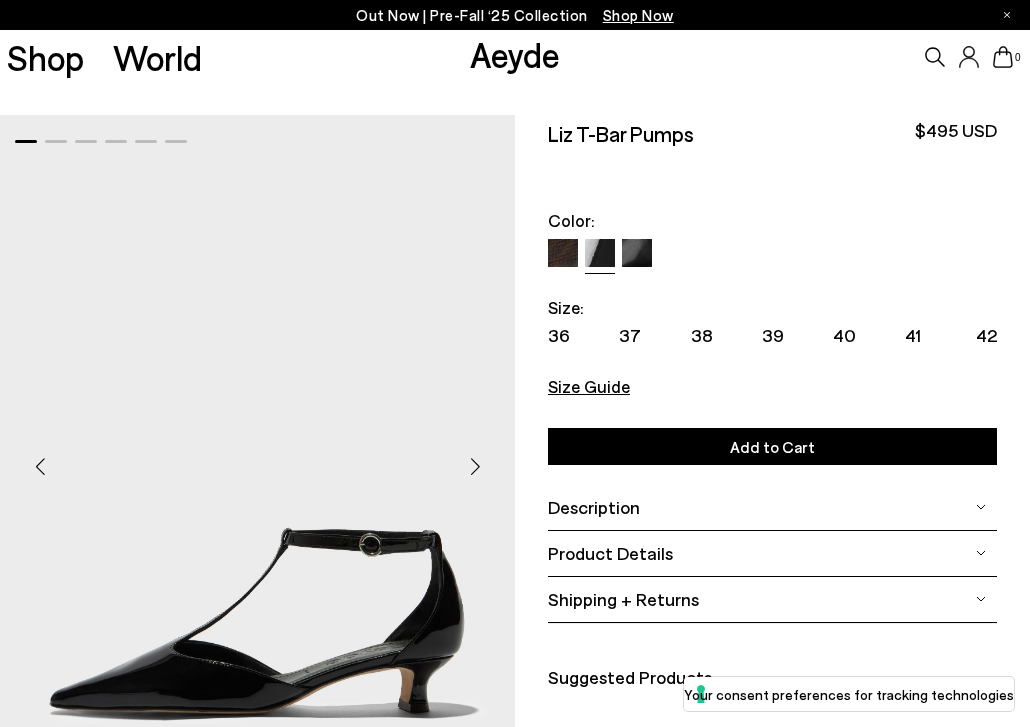 scroll, scrollTop: 0, scrollLeft: 0, axis: both 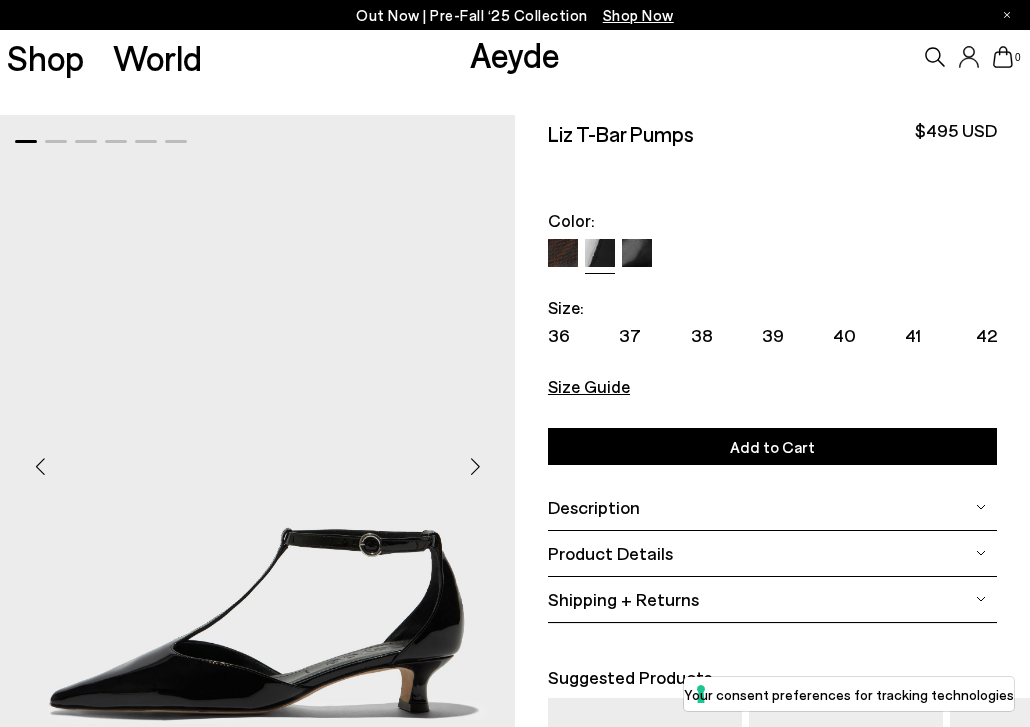 click at bounding box center (563, 254) 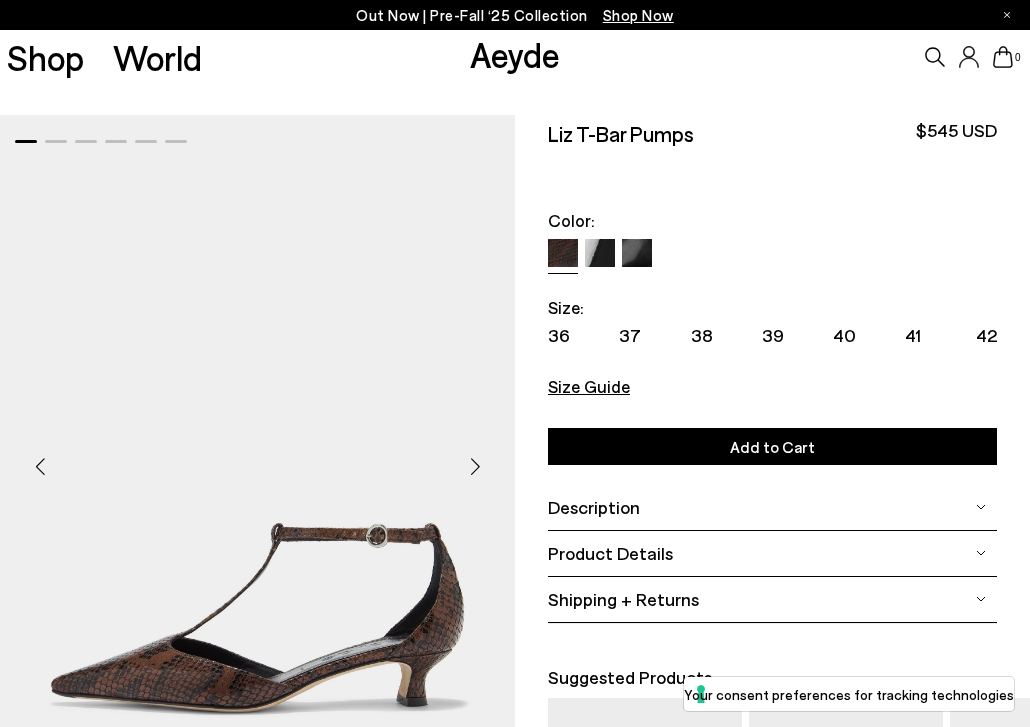 scroll, scrollTop: 0, scrollLeft: 0, axis: both 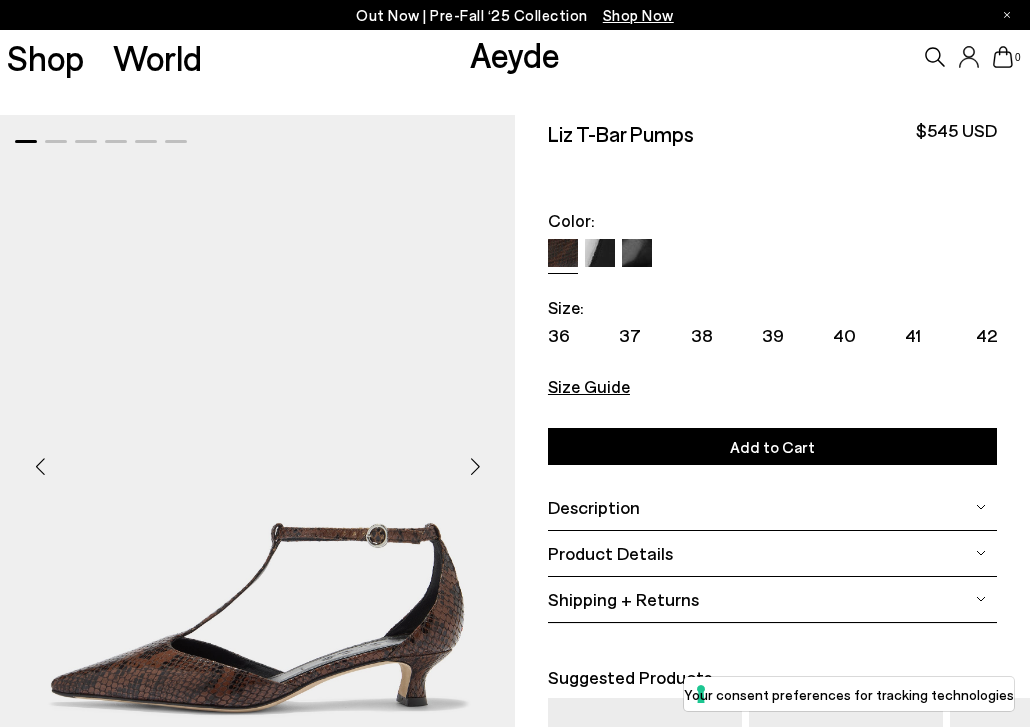 click at bounding box center (637, 254) 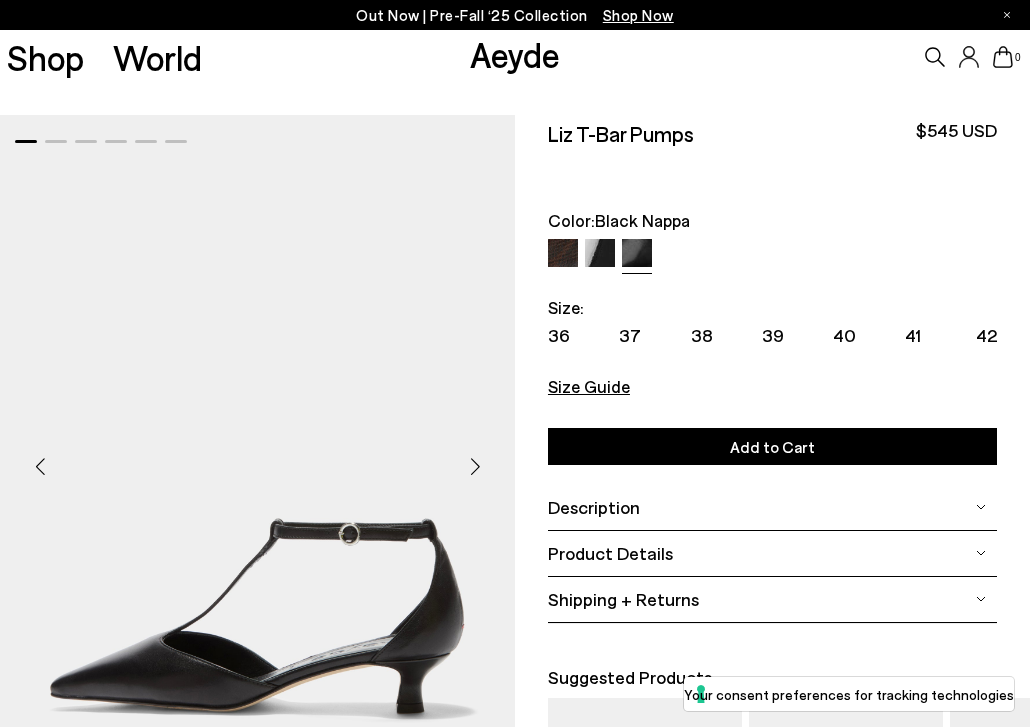 scroll, scrollTop: 0, scrollLeft: 0, axis: both 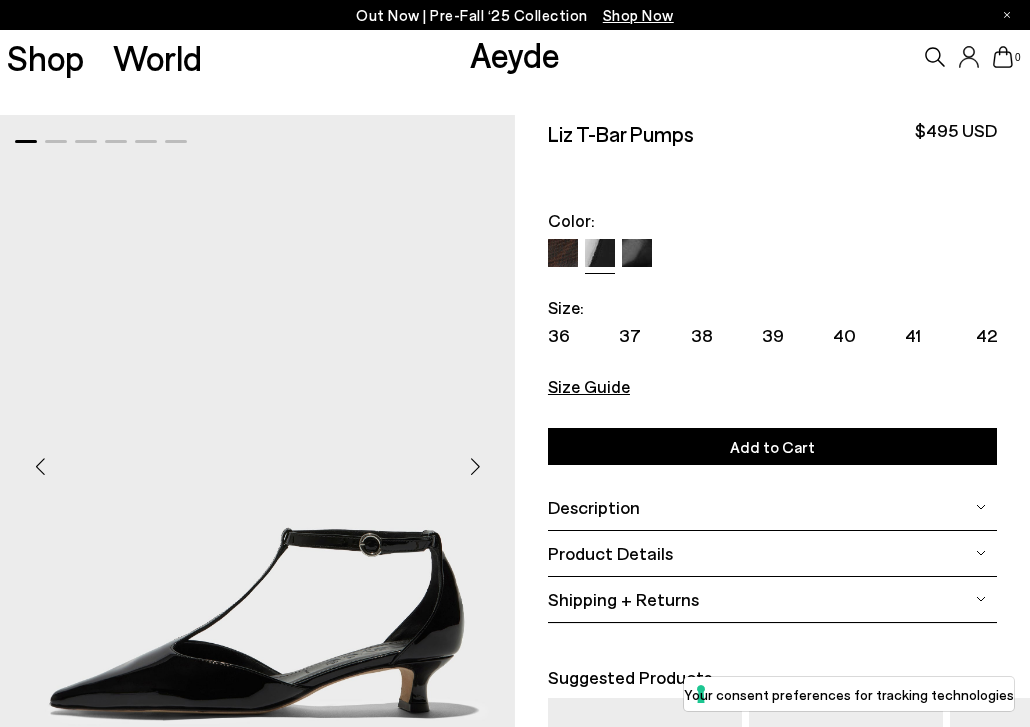 click at bounding box center (637, 254) 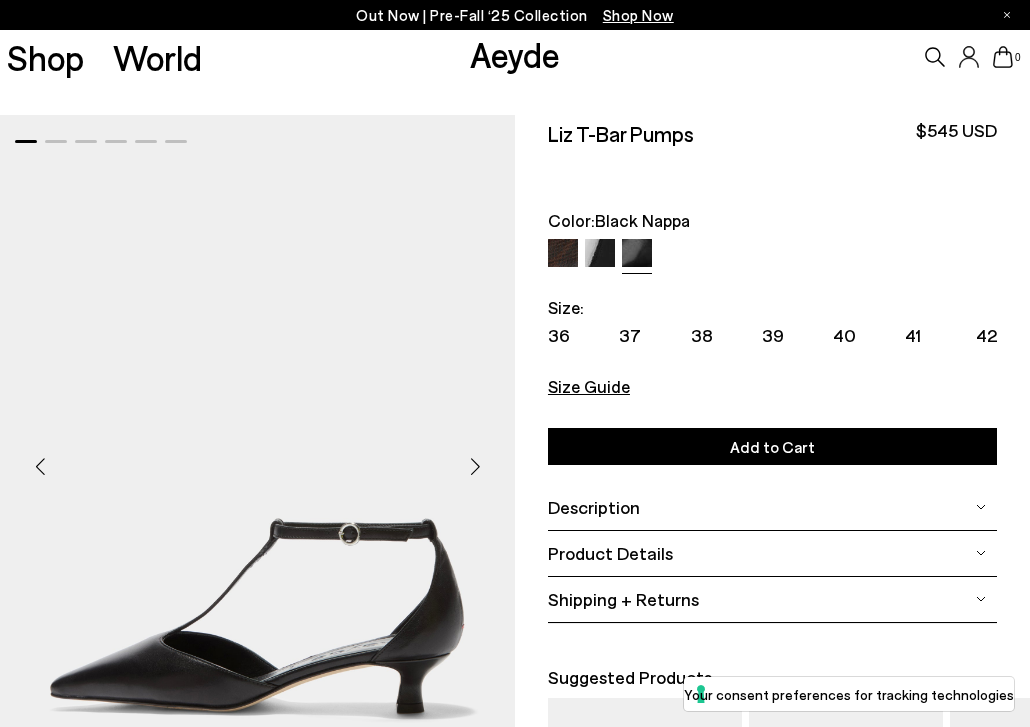 scroll, scrollTop: 0, scrollLeft: 0, axis: both 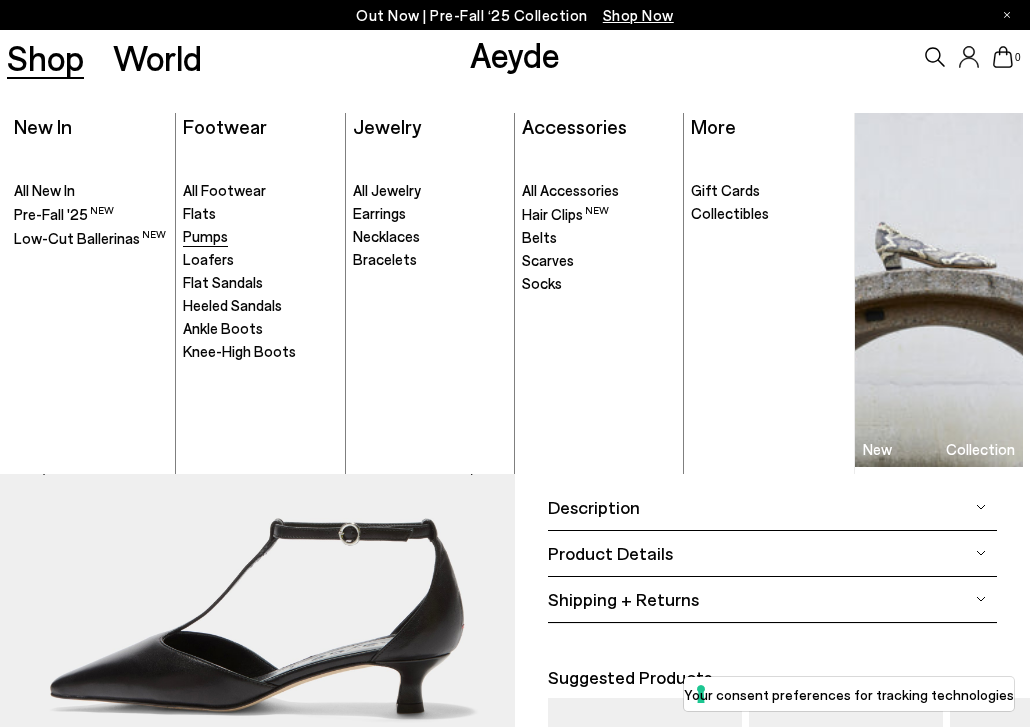 click on "Pumps" at bounding box center [205, 236] 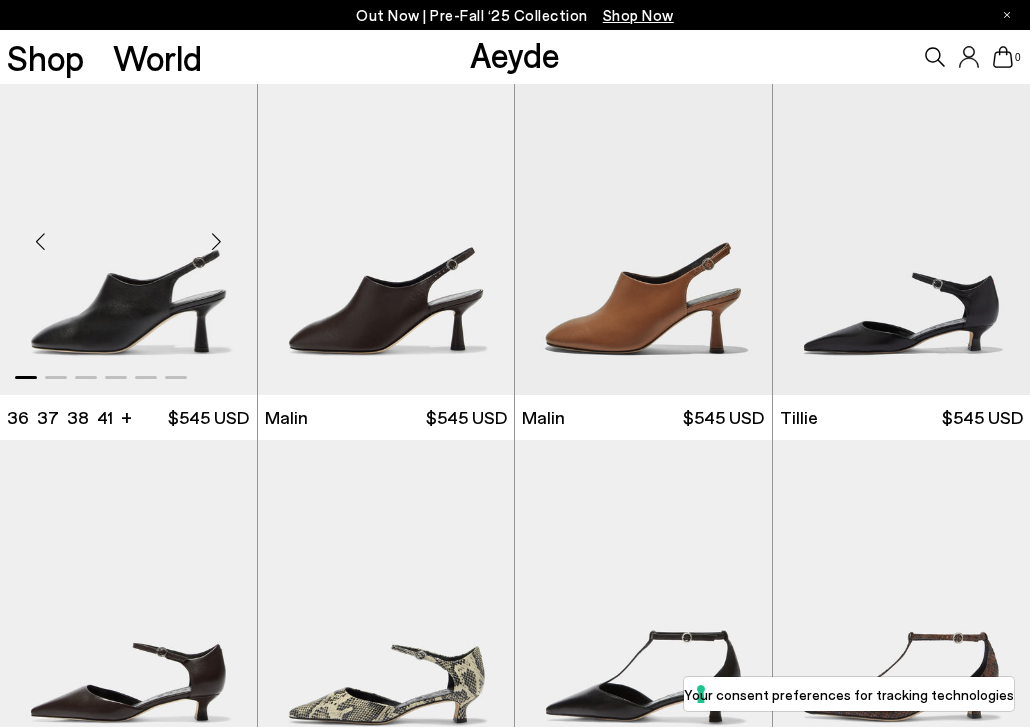 scroll, scrollTop: 16, scrollLeft: 0, axis: vertical 